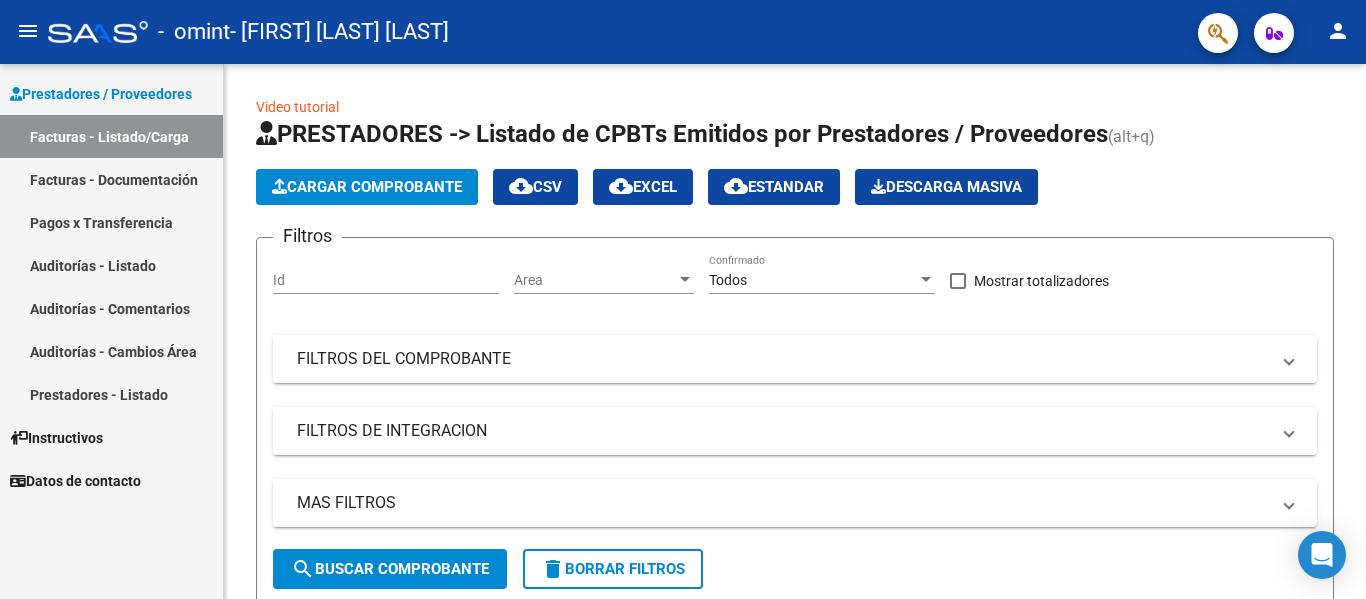 scroll, scrollTop: 0, scrollLeft: 0, axis: both 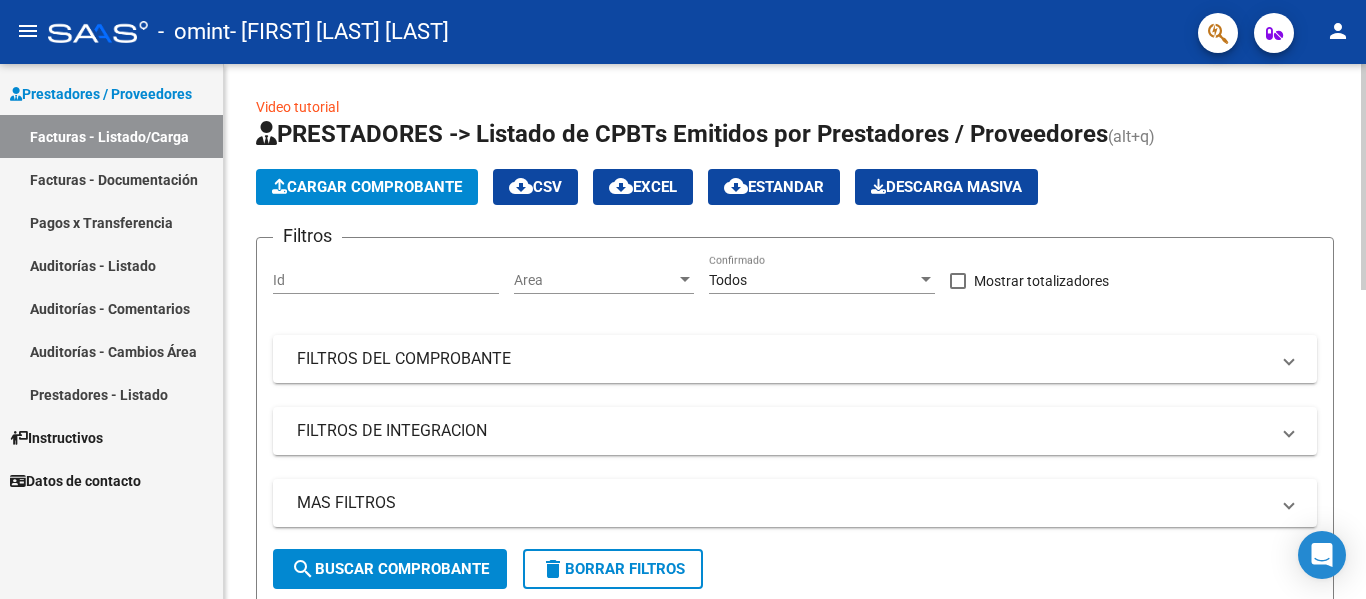 click on "Cargar Comprobante" 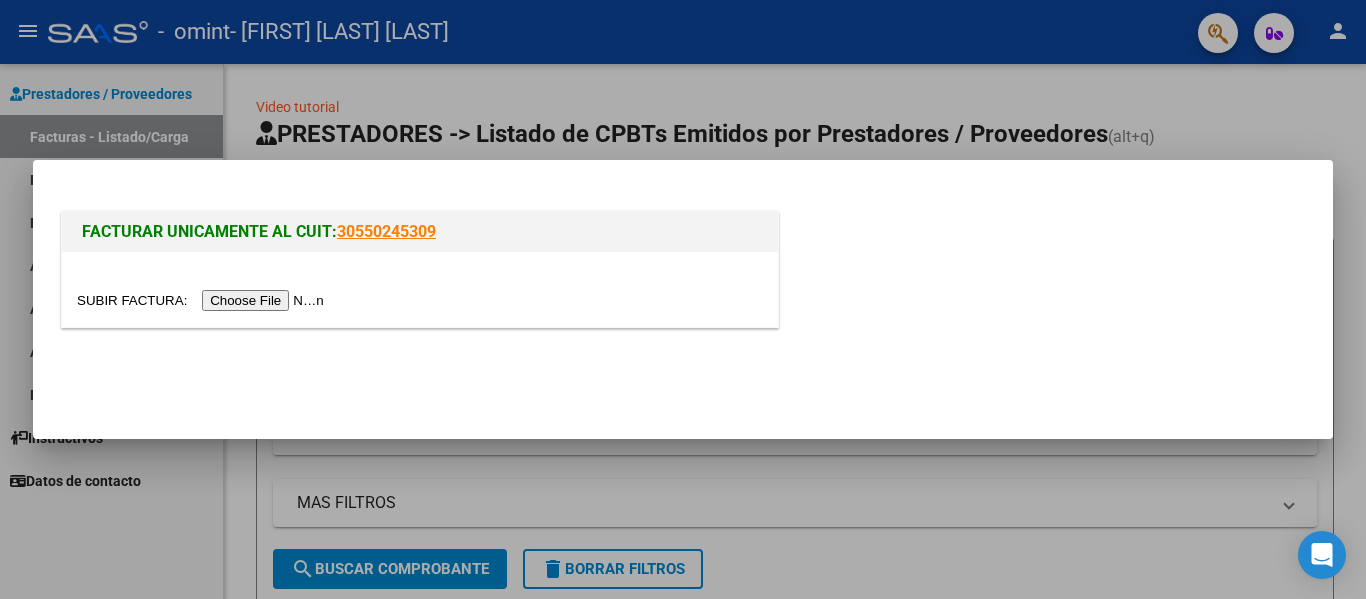click at bounding box center (683, 299) 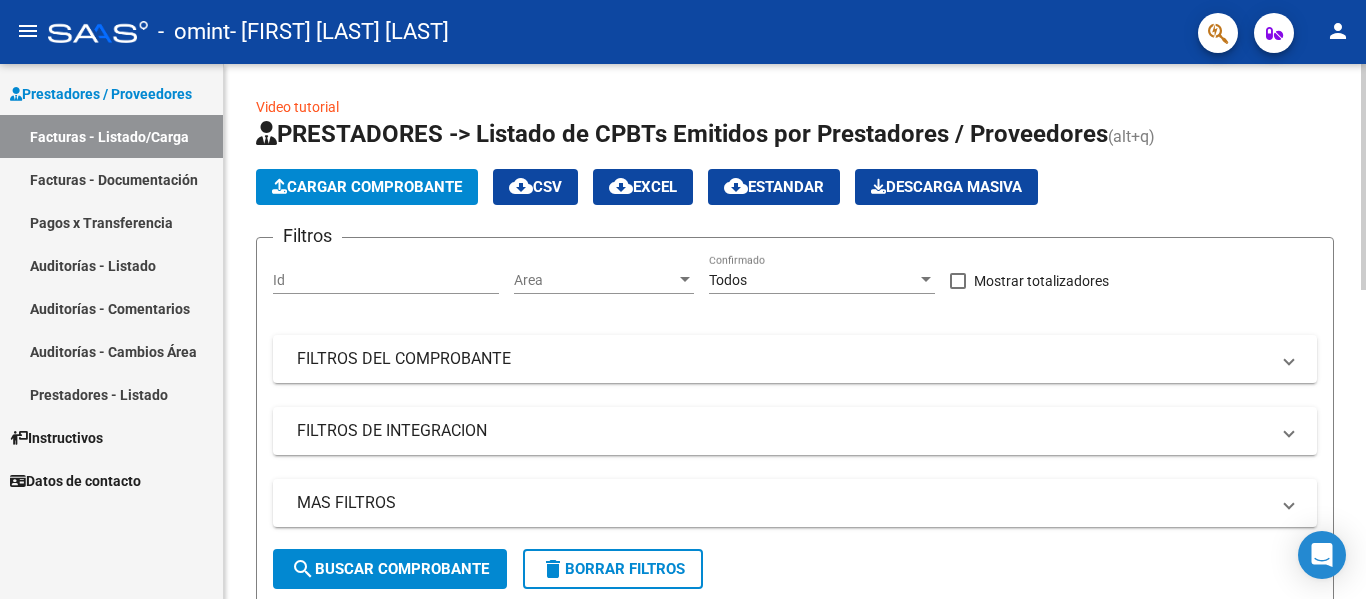 click on "Video tutorial   PRESTADORES -> Listado de CPBTs Emitidos por Prestadores / Proveedores (alt+q)   Cargar Comprobante
cloud_download  CSV  cloud_download  EXCEL  cloud_download  Estandar   Descarga Masiva
Filtros Id Area Area Todos Confirmado   Mostrar totalizadores   FILTROS DEL COMPROBANTE  Comprobante Tipo Comprobante Tipo Start date – End date Fec. Comprobante Desde / Hasta Días Emisión Desde(cant. días) Días Emisión Hasta(cant. días) CUIT / Razón Social Pto. Venta Nro. Comprobante Código SSS CAE Válido CAE Válido Todos Cargado Módulo Hosp. Todos Tiene facturacion Apócrifa Hospital Refes  FILTROS DE INTEGRACION  Período De Prestación Campos del Archivo de Rendición Devuelto x SSS (dr_envio) Todos Rendido x SSS (dr_envio) Tipo de Registro Tipo de Registro Período Presentación Período Presentación Campos del Legajo Asociado (preaprobación) Afiliado Legajo (cuil/nombre) Todos Solo facturas preaprobadas  MAS FILTROS  Todos Con Doc. Respaldatoria Todos Con Trazabilidad Todos – –" 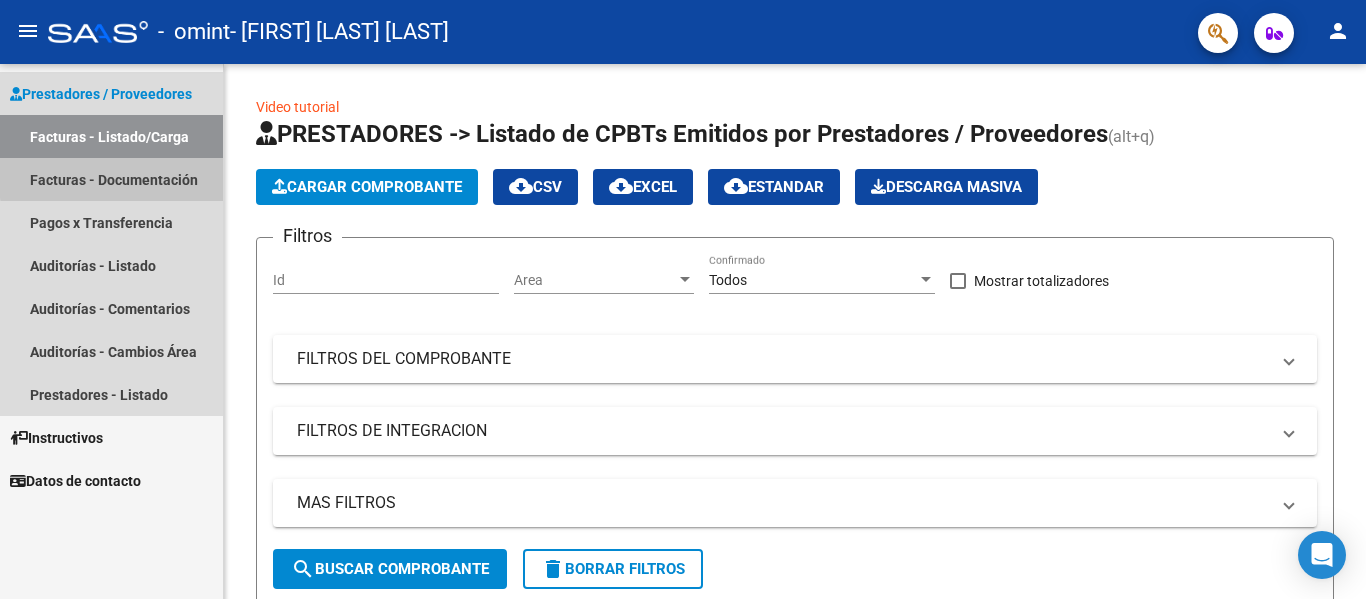 click on "Facturas - Documentación" at bounding box center (111, 179) 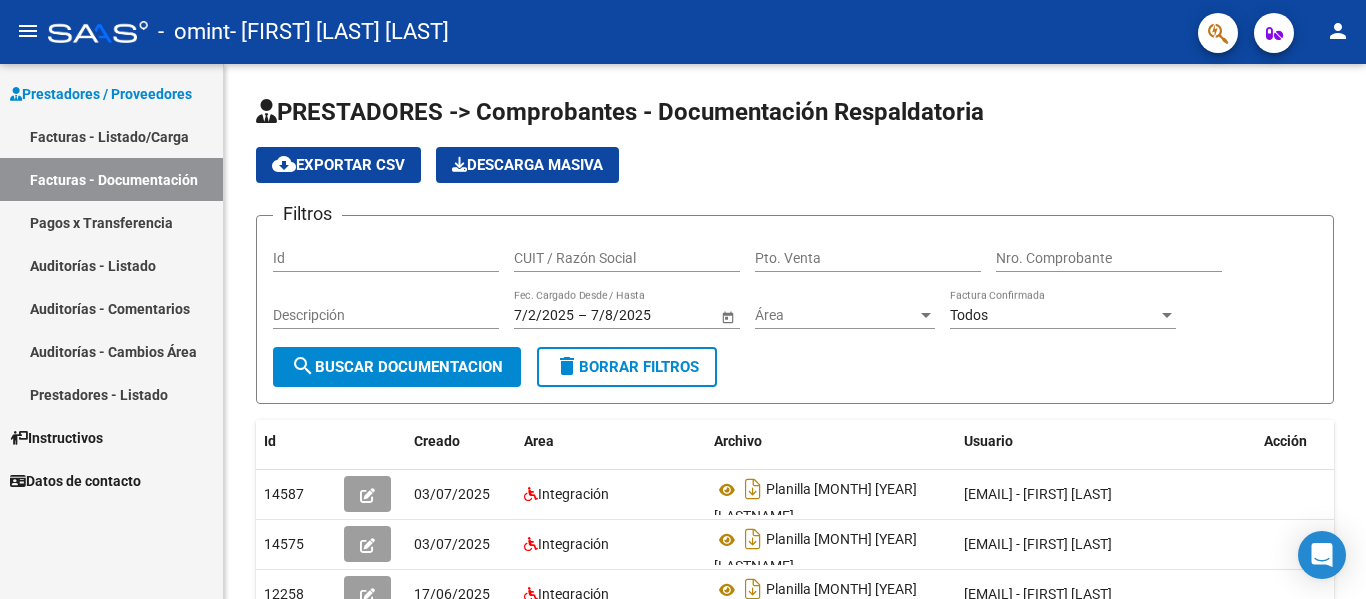 click on "Facturas - Listado/Carga" at bounding box center [111, 136] 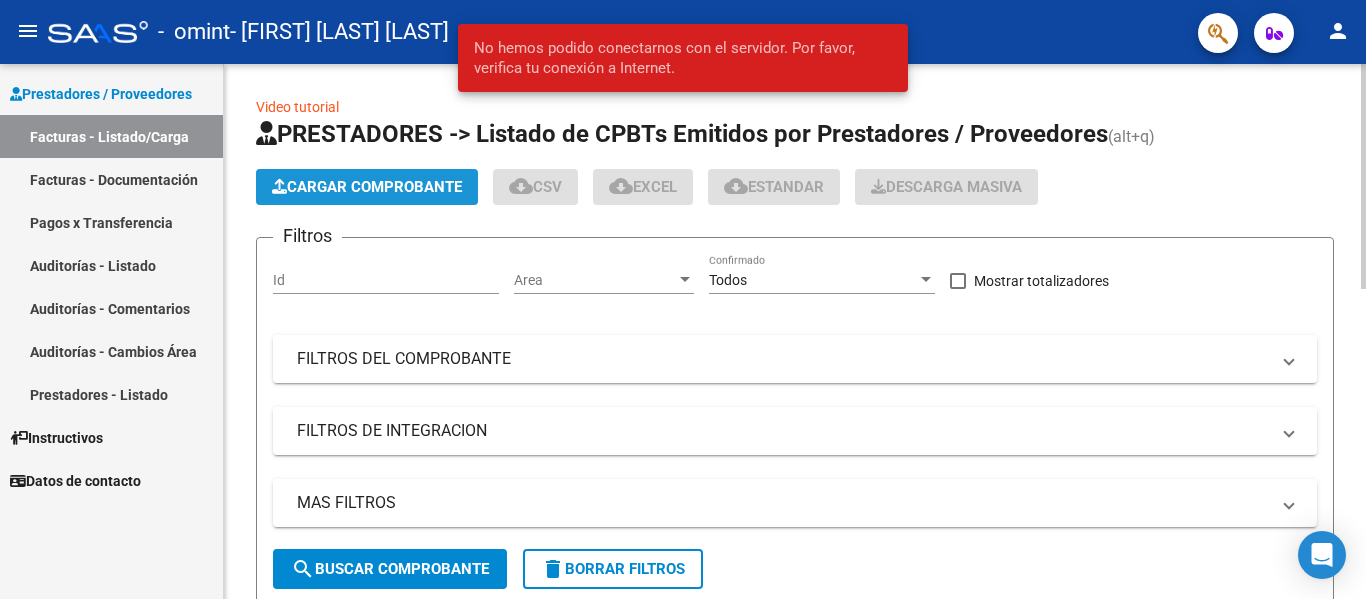 click on "Cargar Comprobante" 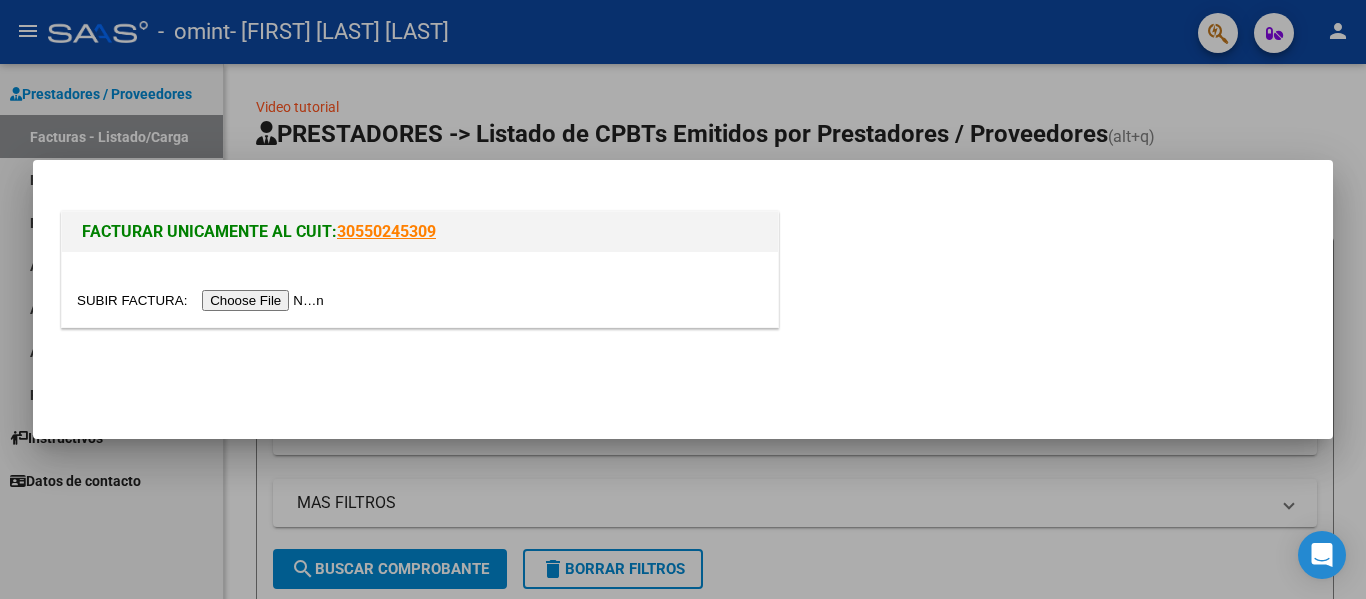 click at bounding box center [203, 300] 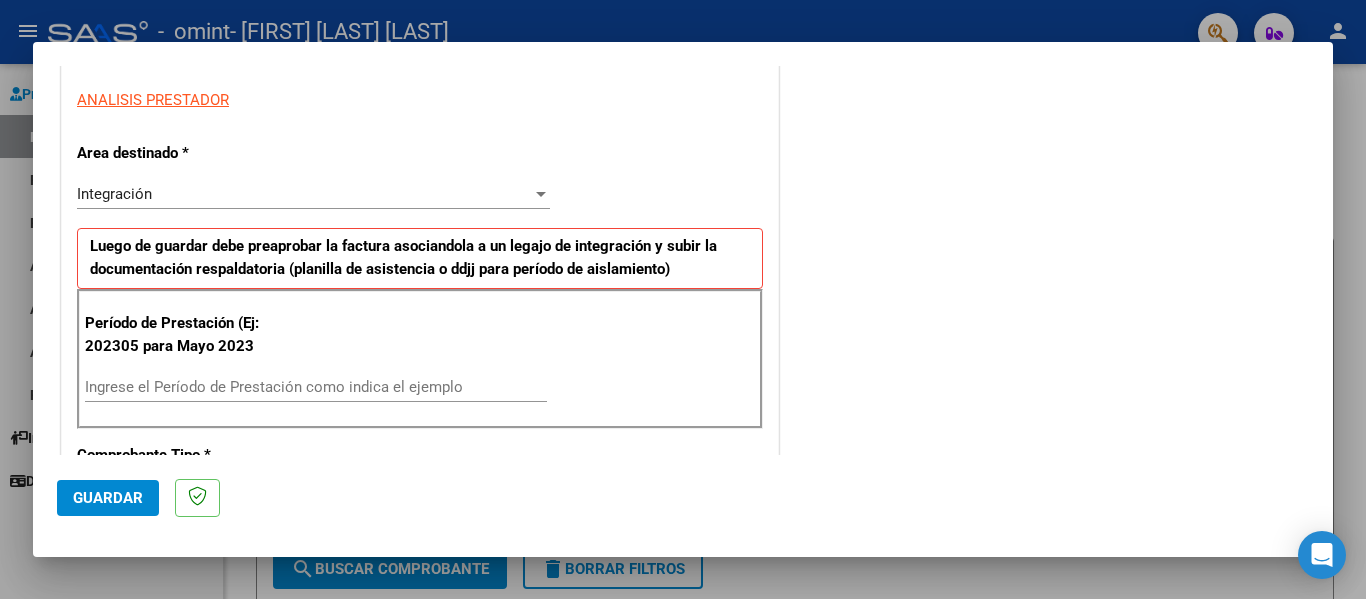 scroll, scrollTop: 360, scrollLeft: 0, axis: vertical 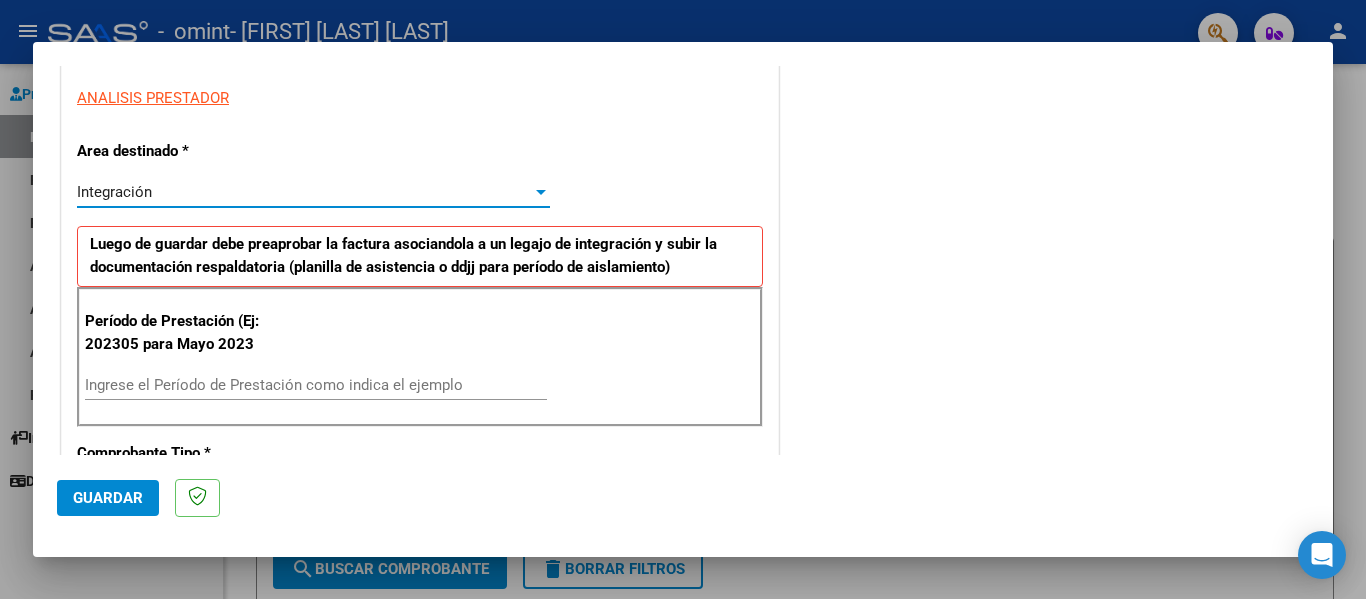 click at bounding box center (541, 192) 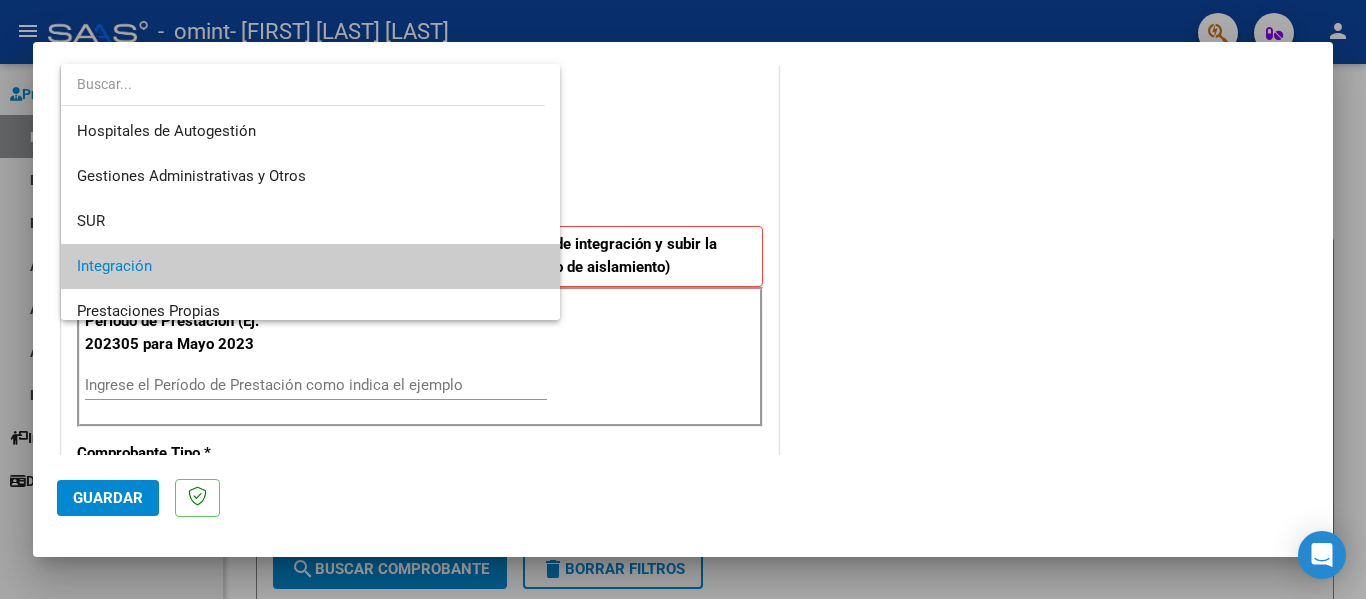 scroll, scrollTop: 75, scrollLeft: 0, axis: vertical 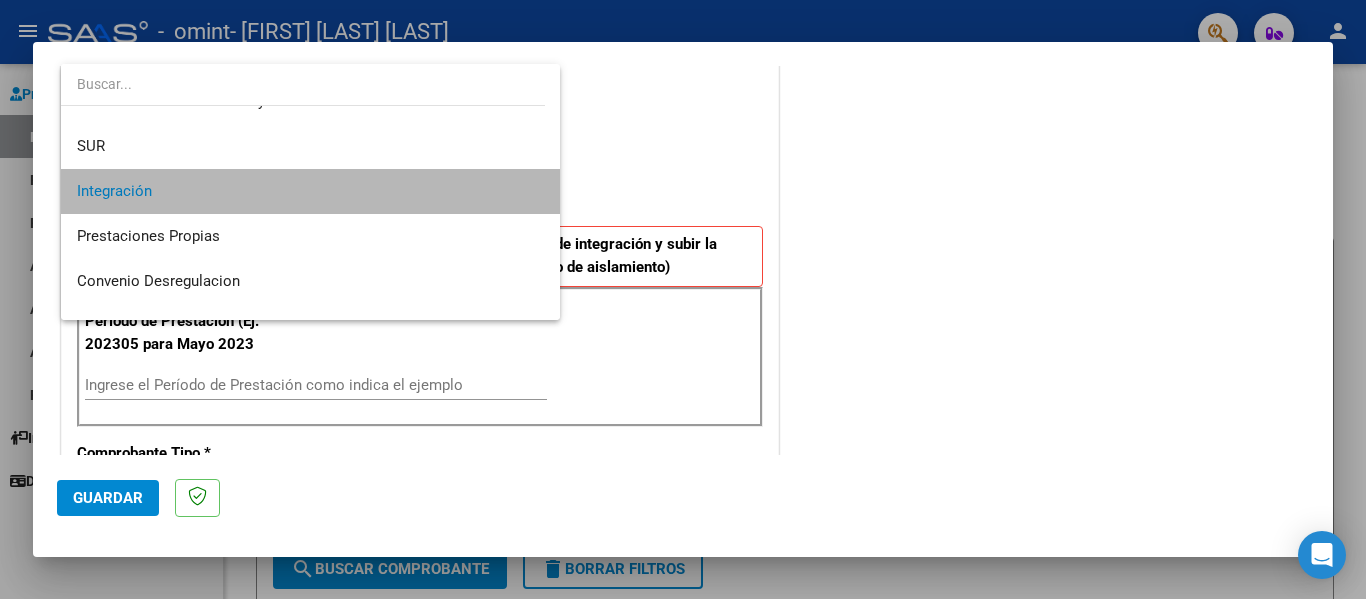 click on "Integración" at bounding box center [310, 191] 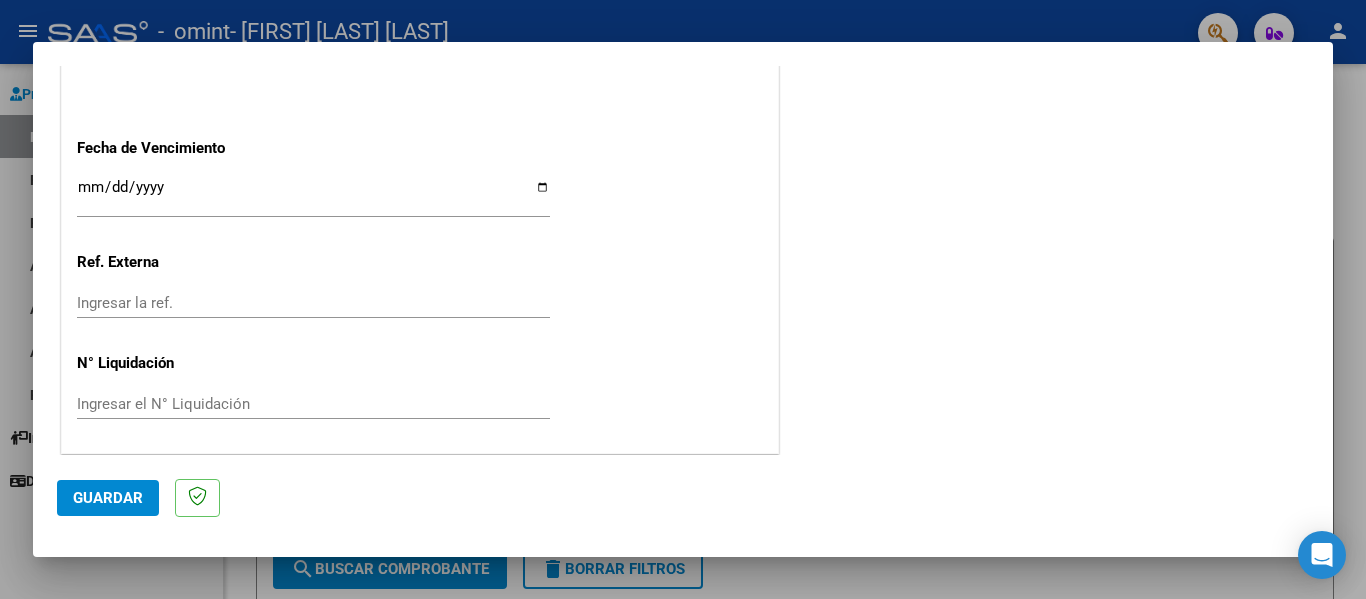 scroll, scrollTop: 1333, scrollLeft: 0, axis: vertical 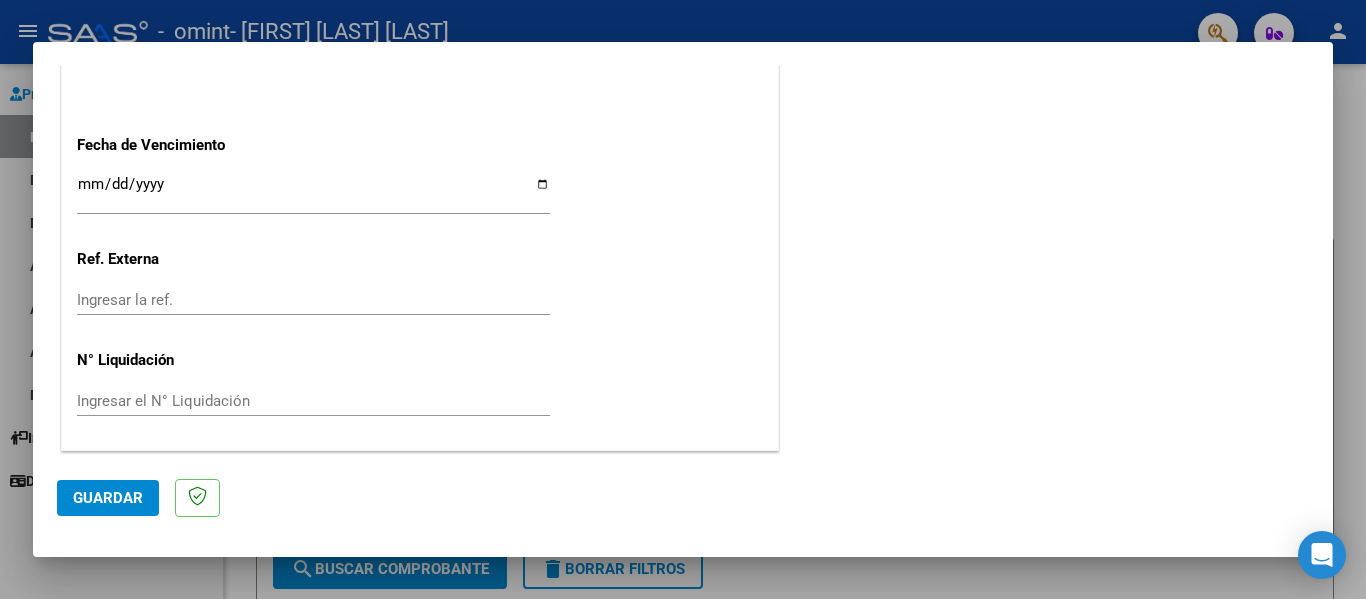 click on "Ingresar la fecha" 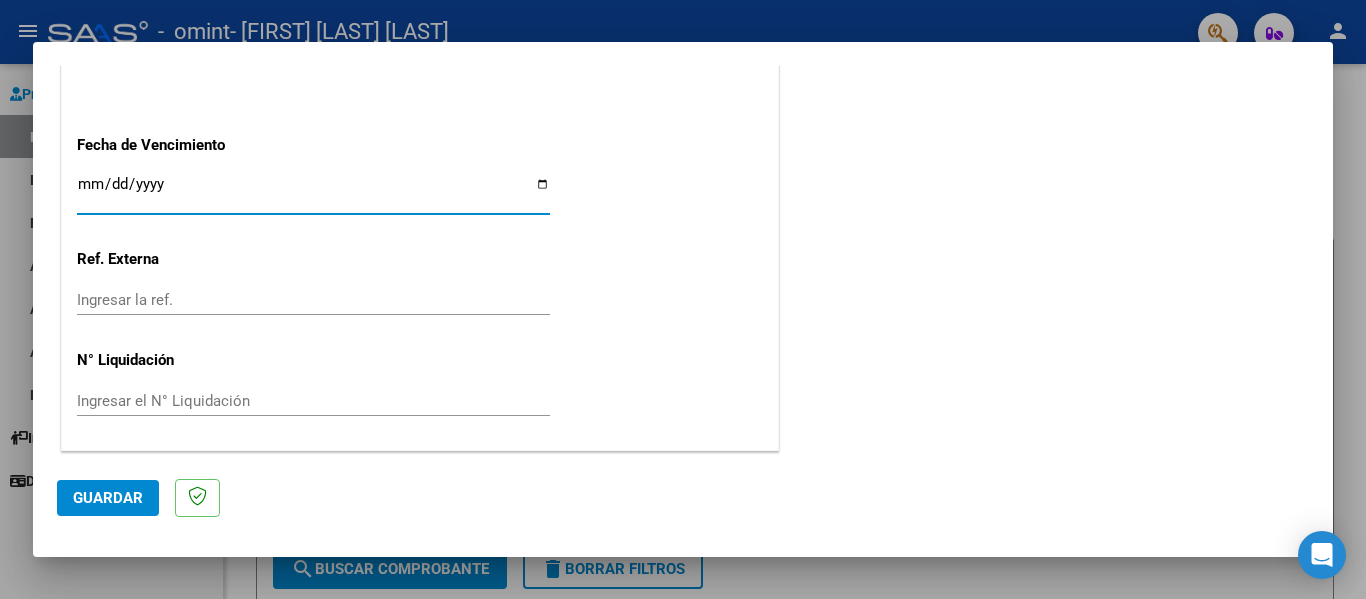 click on "Ingresar la fecha" at bounding box center [313, 192] 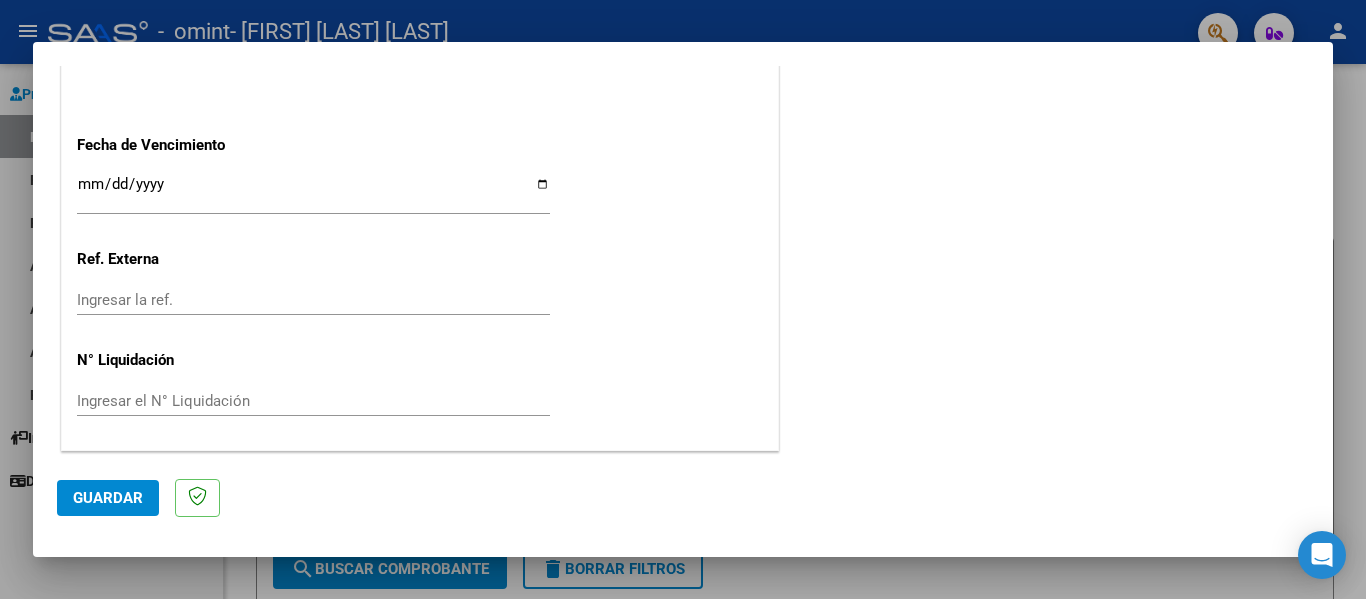 click on "CUIT  *   [CUIT] Ingresar CUIT  ANALISIS PRESTADOR  Area destinado * Integración Seleccionar Area Luego de guardar debe preaprobar la factura asociandola a un legajo de integración y subir la documentación respaldatoria (planilla de asistencia o ddjj para período de aislamiento)  Período de Prestación (Ej: 202305 para Mayo 2023    Ingrese el Período de Prestación como indica el ejemplo   Comprobante Tipo * Factura A Seleccionar Tipo Punto de Venta  *   [NUMBER] Ingresar el Nro.  Número  *   [NUMBER] Ingresar el Nro.  Monto  *   $ [AMOUNT] Ingresar el monto  Fecha del Cpbt.  *   [DATE] Ingresar la fecha  CAE / CAEA (no ingrese CAI)    [CAE] Ingresar el CAE o CAEA (no ingrese CAI)  Fecha de Vencimiento    Ingresar la fecha  Ref. Externa    Ingresar la ref.  N° Liquidación    Ingresar el N° Liquidación" at bounding box center [420, -284] 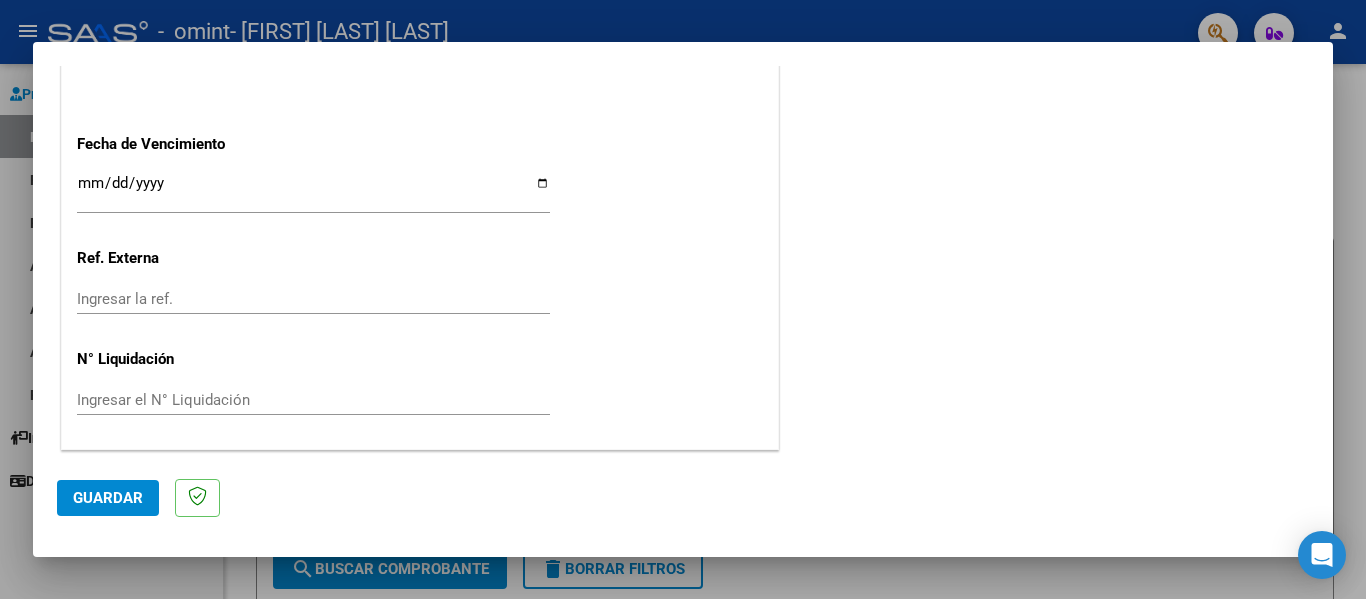 drag, startPoint x: 1317, startPoint y: 445, endPoint x: 1327, endPoint y: 448, distance: 10.440307 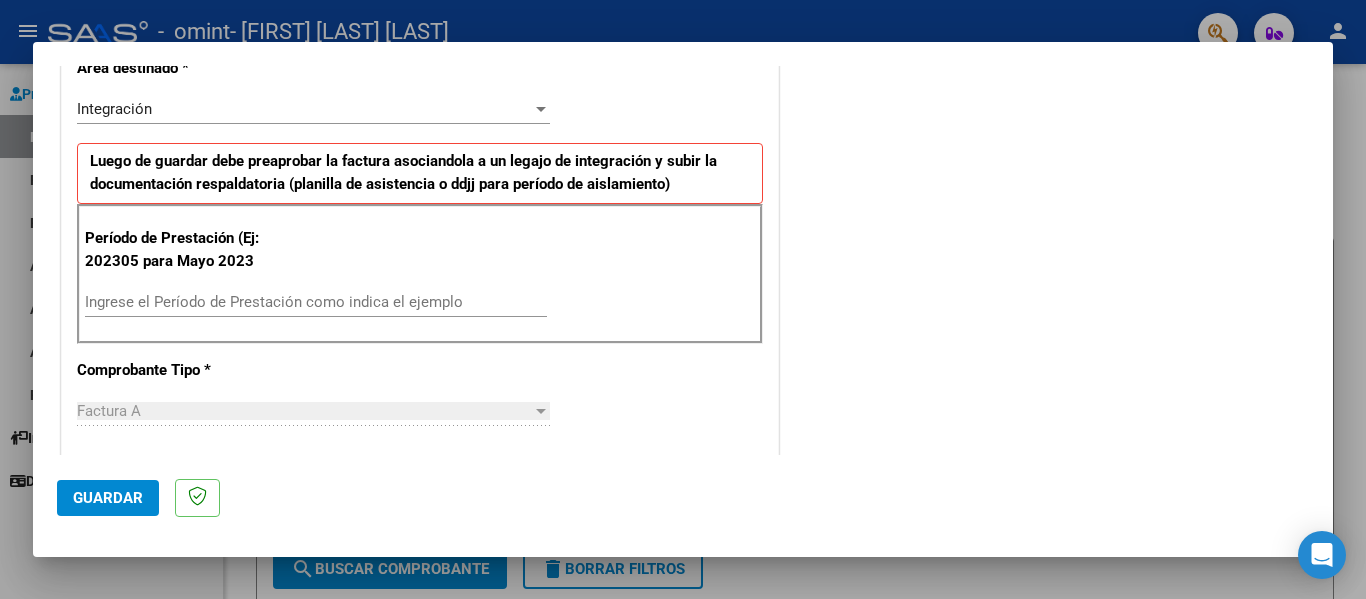 scroll, scrollTop: 426, scrollLeft: 0, axis: vertical 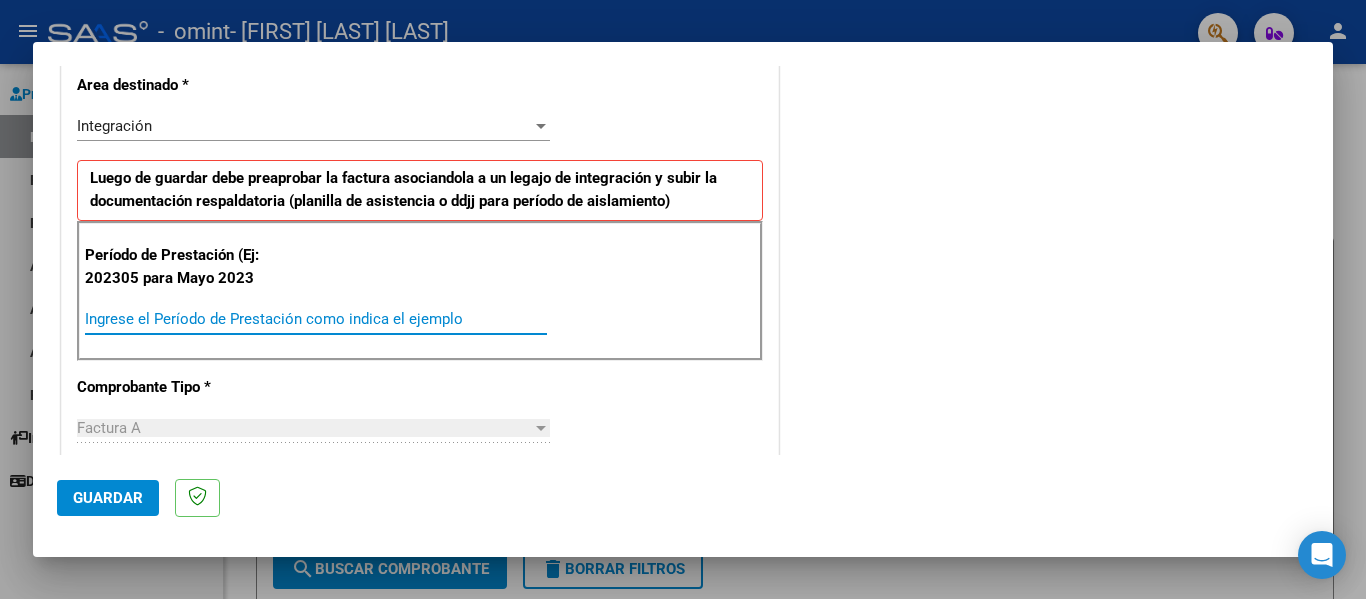 click on "Ingrese el Período de Prestación como indica el ejemplo" at bounding box center (316, 319) 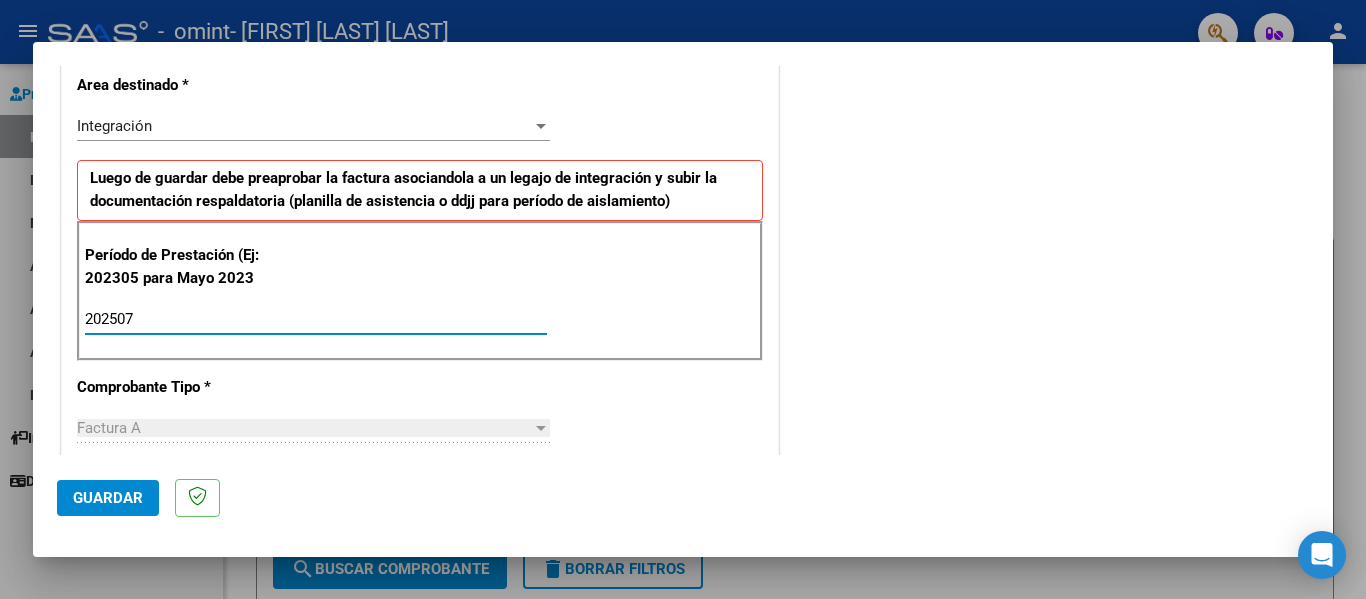 type on "202507" 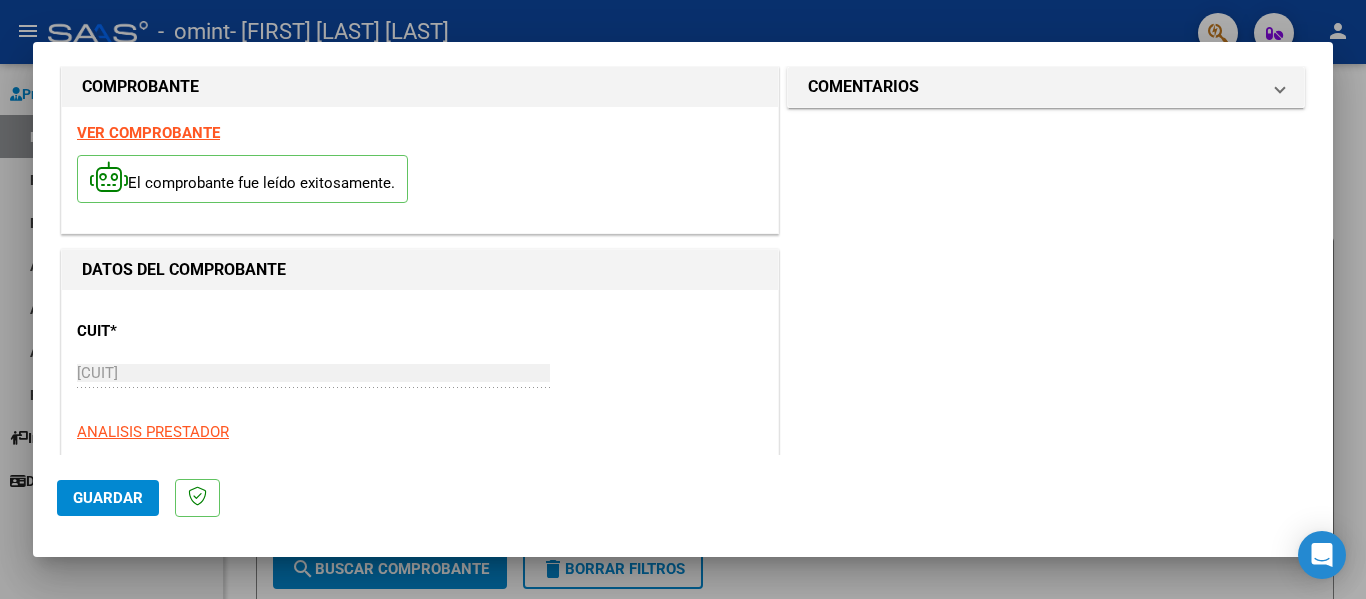 scroll, scrollTop: 0, scrollLeft: 0, axis: both 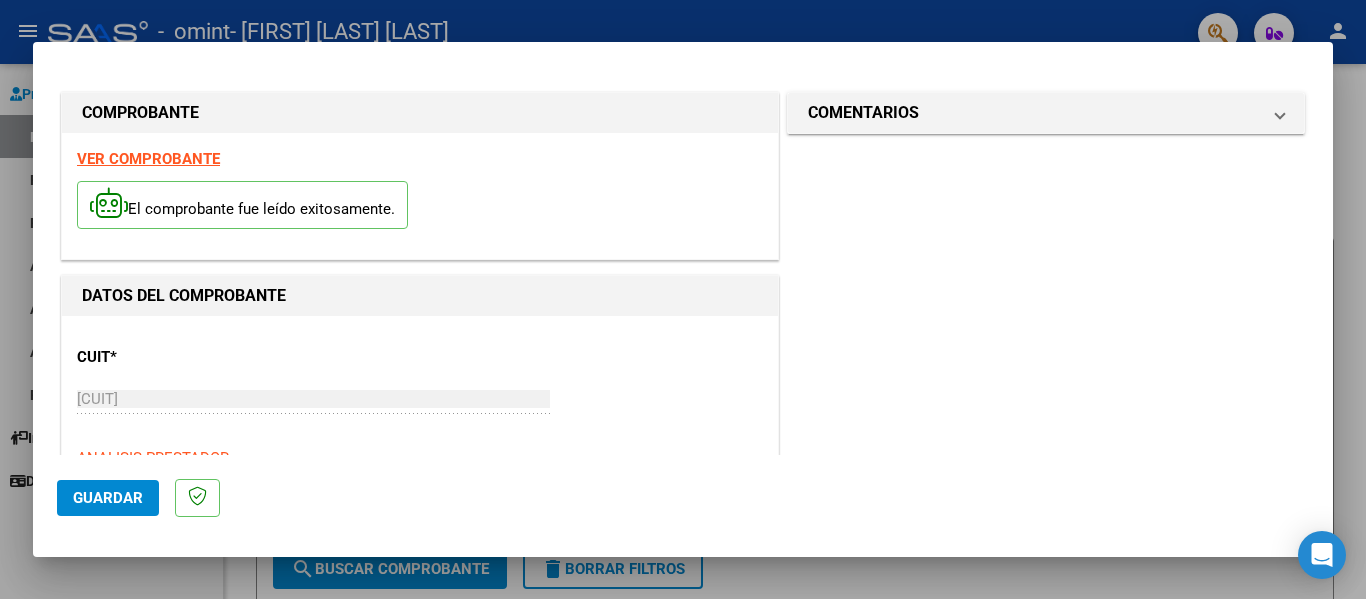 click at bounding box center (683, 299) 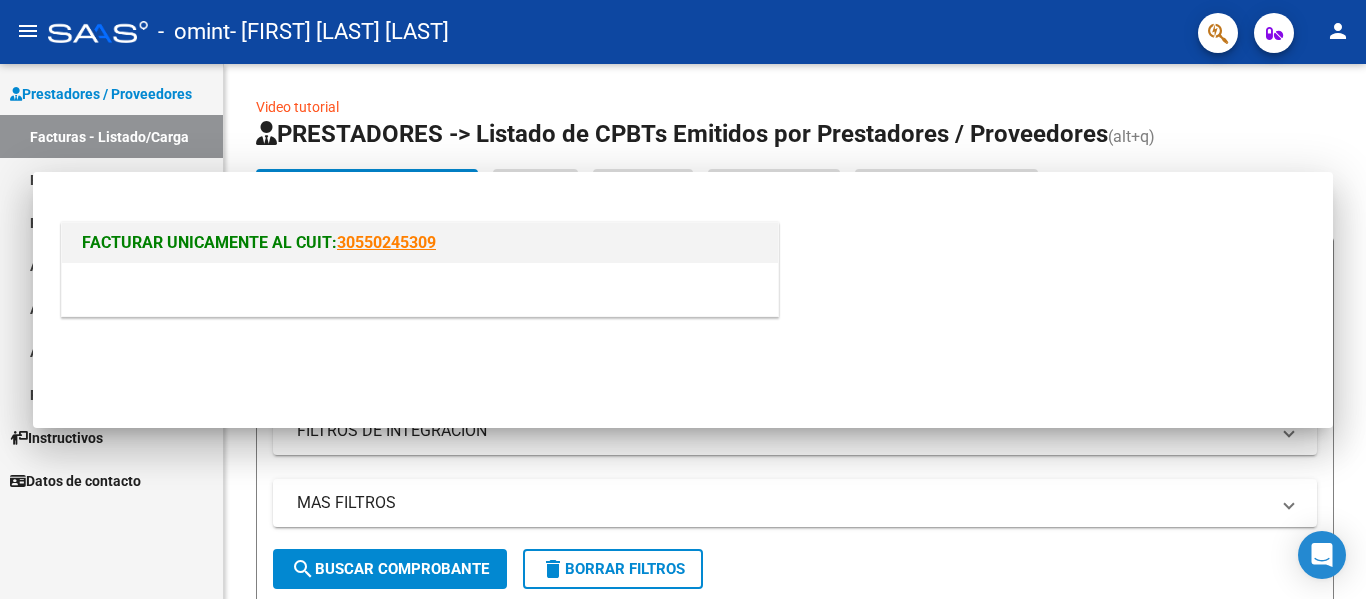 click on "Video tutorial   PRESTADORES -> Listado de CPBTs Emitidos por Prestadores / Proveedores (alt+q)   Cargar Comprobante
cloud_download  CSV  cloud_download  EXCEL  cloud_download  Estandar   Descarga Masiva
Filtros Id Area Area Todos Confirmado   Mostrar totalizadores   FILTROS DEL COMPROBANTE  Comprobante Tipo Comprobante Tipo Start date – End date Fec. Comprobante Desde / Hasta Días Emisión Desde(cant. días) Días Emisión Hasta(cant. días) CUIT / Razón Social Pto. Venta Nro. Comprobante Código SSS CAE Válido CAE Válido Todos Cargado Módulo Hosp. Todos Tiene facturacion Apócrifa Hospital Refes  FILTROS DE INTEGRACION  Período De Prestación Campos del Archivo de Rendición Devuelto x SSS (dr_envio) Todos Rendido x SSS (dr_envio) Tipo de Registro Tipo de Registro Campos del Legajo Asociado (preaprobación) Afiliado Legajo (cuil/nombre) Todos Solo facturas preaprobadas  MAS FILTROS  Todos Con Doc. Respaldatoria Todos Con Trazabilidad Todos Asociado a Expediente Sur Auditoría Auditoría – –" 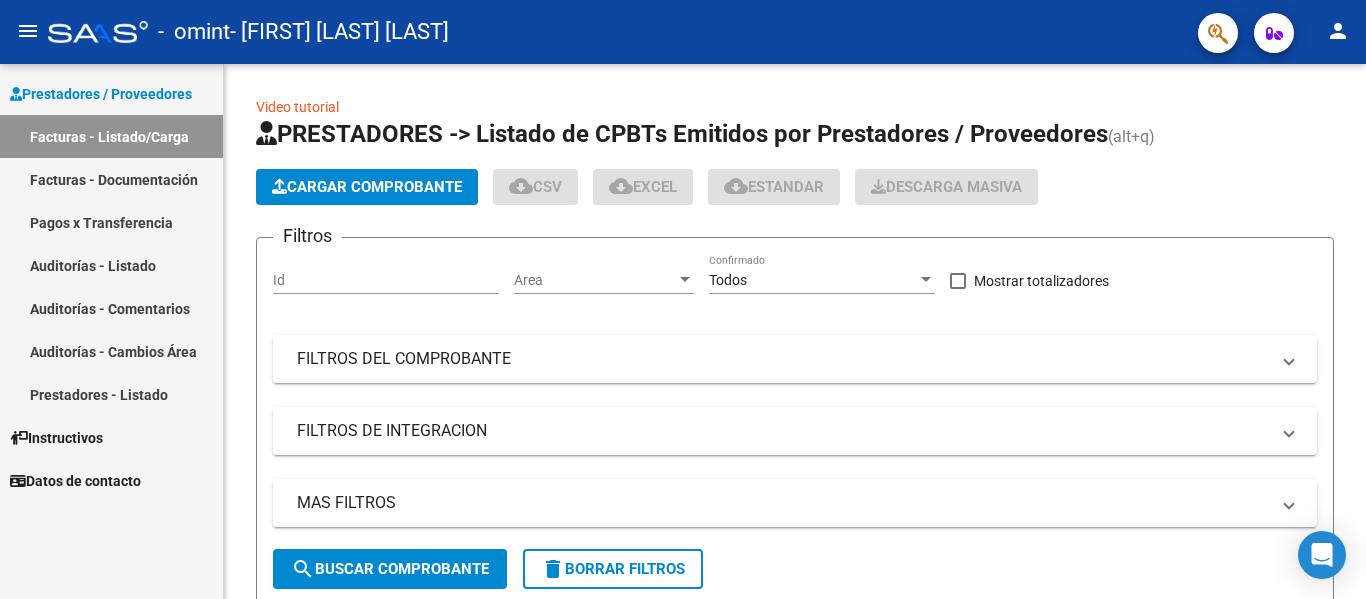 click on "Video tutorial   PRESTADORES -> Listado de CPBTs Emitidos por Prestadores / Proveedores (alt+q)   Cargar Comprobante
cloud_download  CSV  cloud_download  EXCEL  cloud_download  Estandar   Descarga Masiva
Filtros Id Area Area Todos Confirmado   Mostrar totalizadores   FILTROS DEL COMPROBANTE  Comprobante Tipo Comprobante Tipo Start date – End date Fec. Comprobante Desde / Hasta Días Emisión Desde(cant. días) Días Emisión Hasta(cant. días) CUIT / Razón Social Pto. Venta Nro. Comprobante Código SSS CAE Válido CAE Válido Todos Cargado Módulo Hosp. Todos Tiene facturacion Apócrifa Hospital Refes  FILTROS DE INTEGRACION  Período De Prestación Campos del Archivo de Rendición Devuelto x SSS (dr_envio) Todos Rendido x SSS (dr_envio) Tipo de Registro Tipo de Registro Campos del Legajo Asociado (preaprobación) Afiliado Legajo (cuil/nombre) Todos Solo facturas preaprobadas  MAS FILTROS  Todos Con Doc. Respaldatoria Todos Con Trazabilidad Todos Asociado a Expediente Sur Auditoría Auditoría – –" 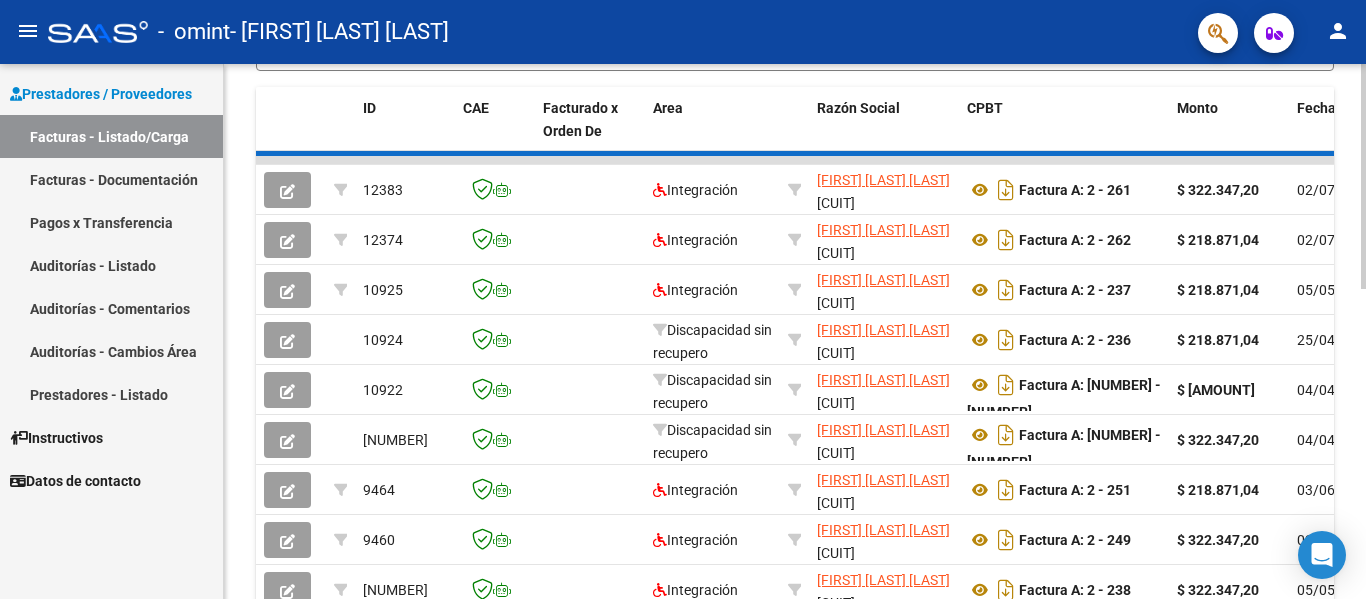 click 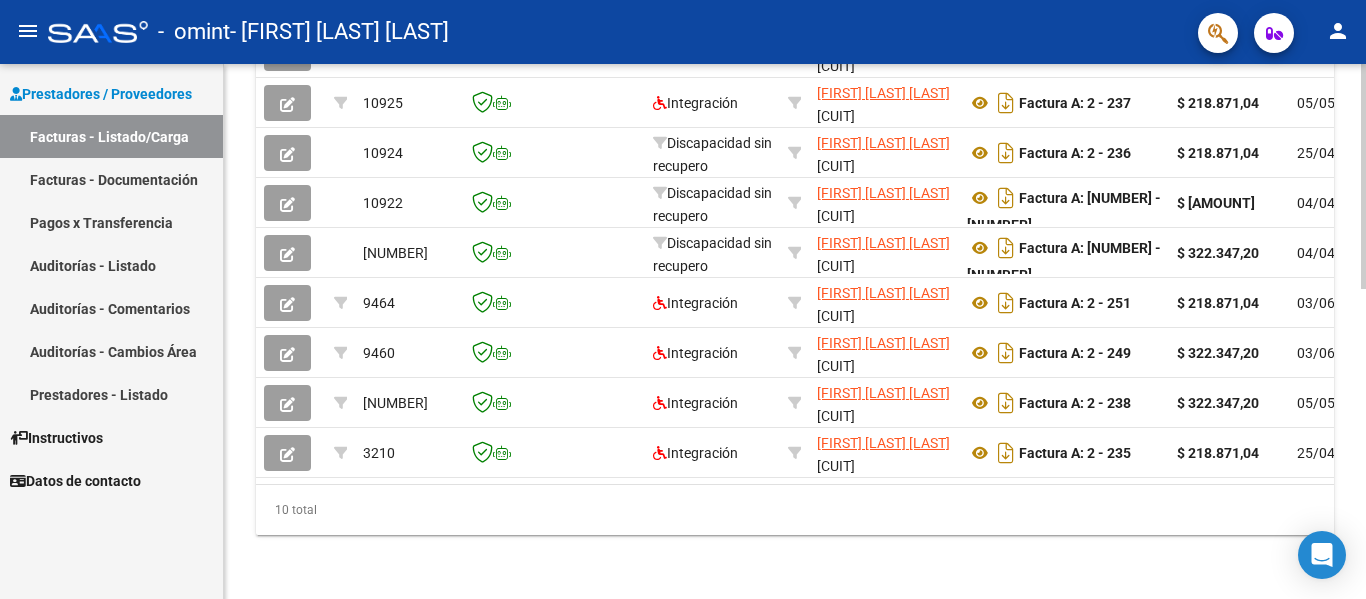 click 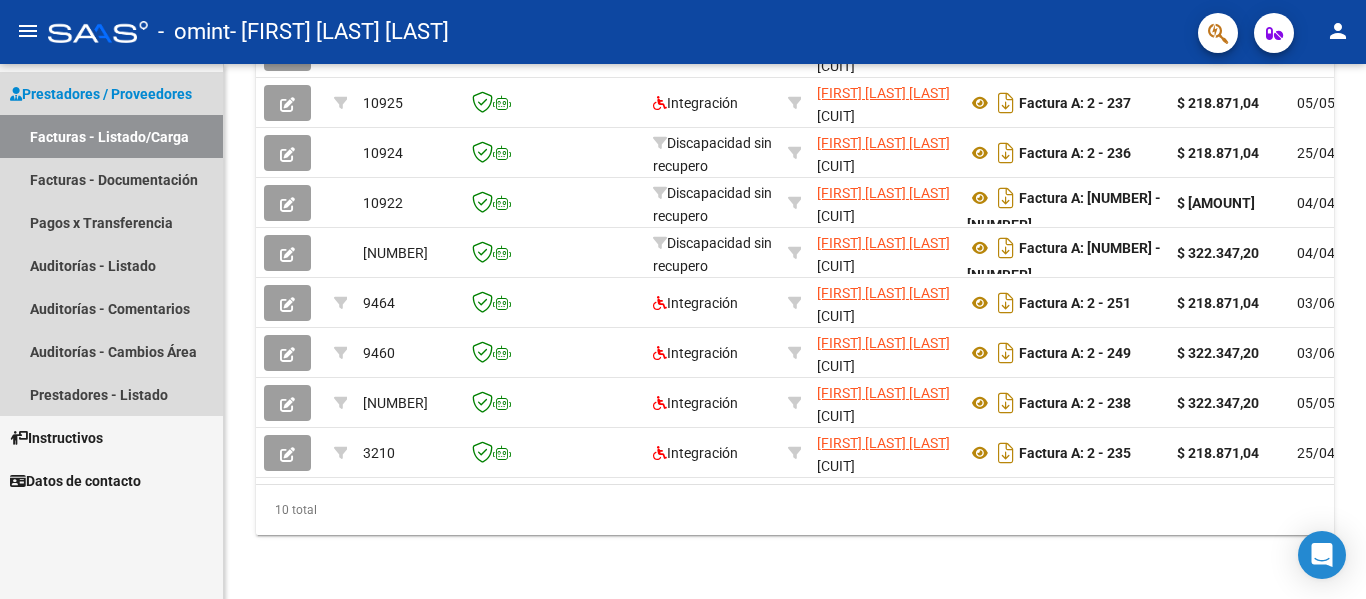 click on "Facturas - Listado/Carga" at bounding box center [111, 136] 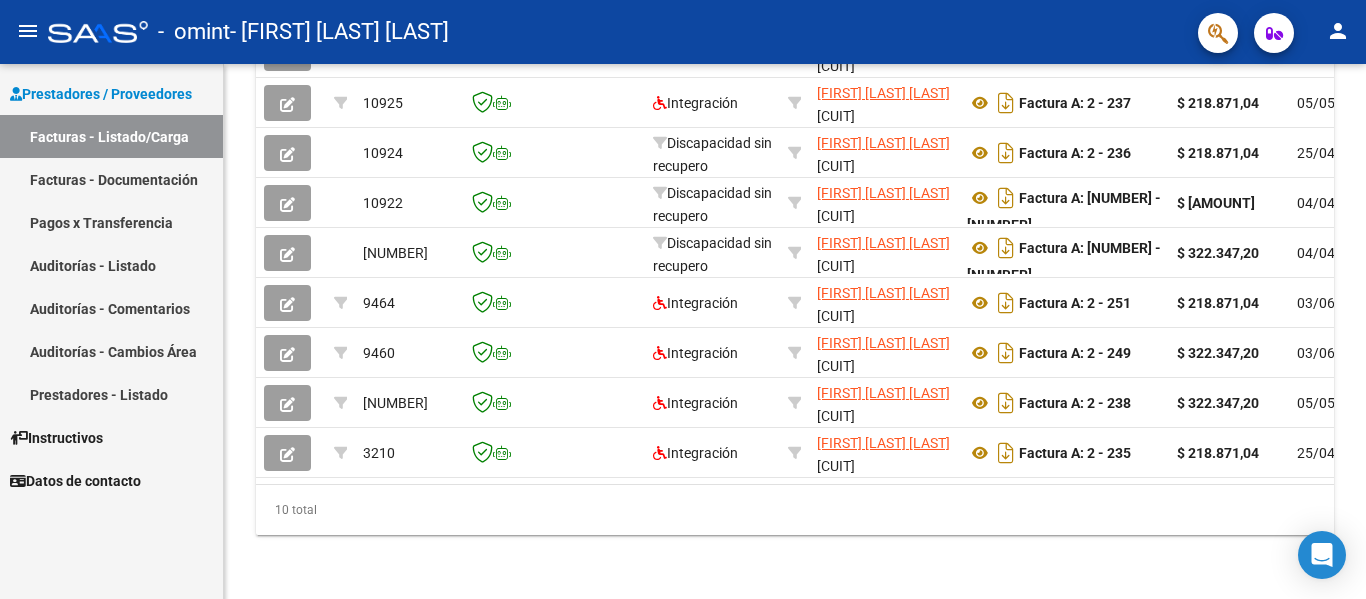 click on "Facturas - Listado/Carga" at bounding box center (111, 136) 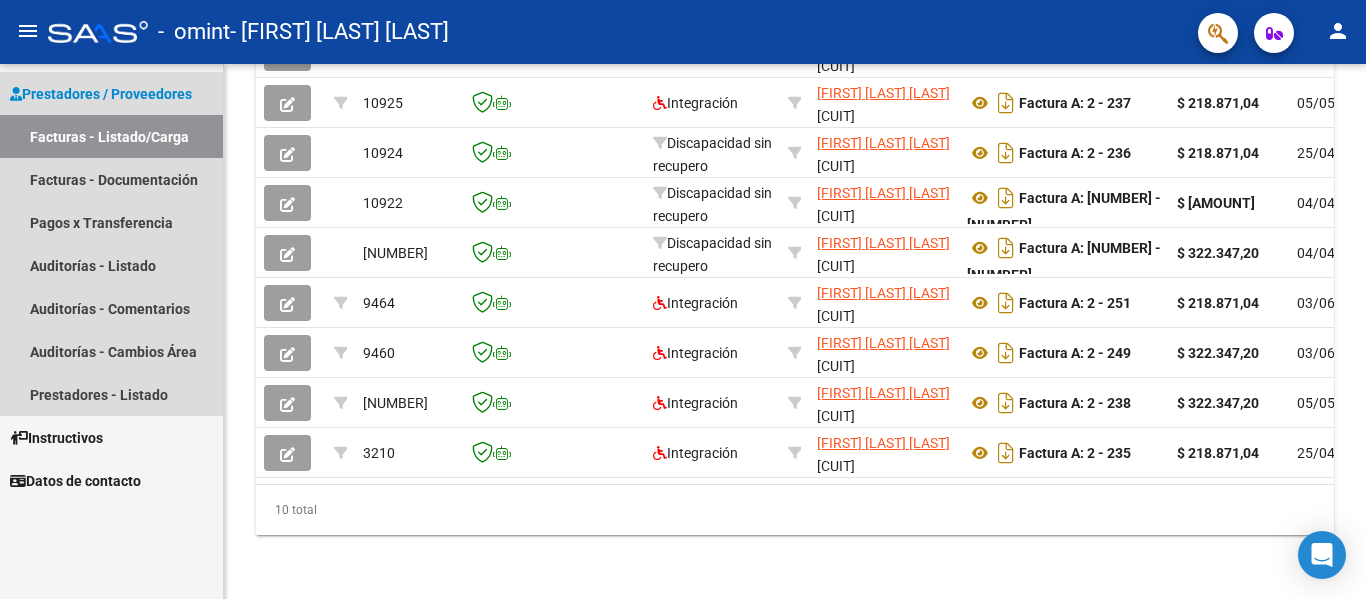 click on "Facturas - Listado/Carga" at bounding box center (111, 136) 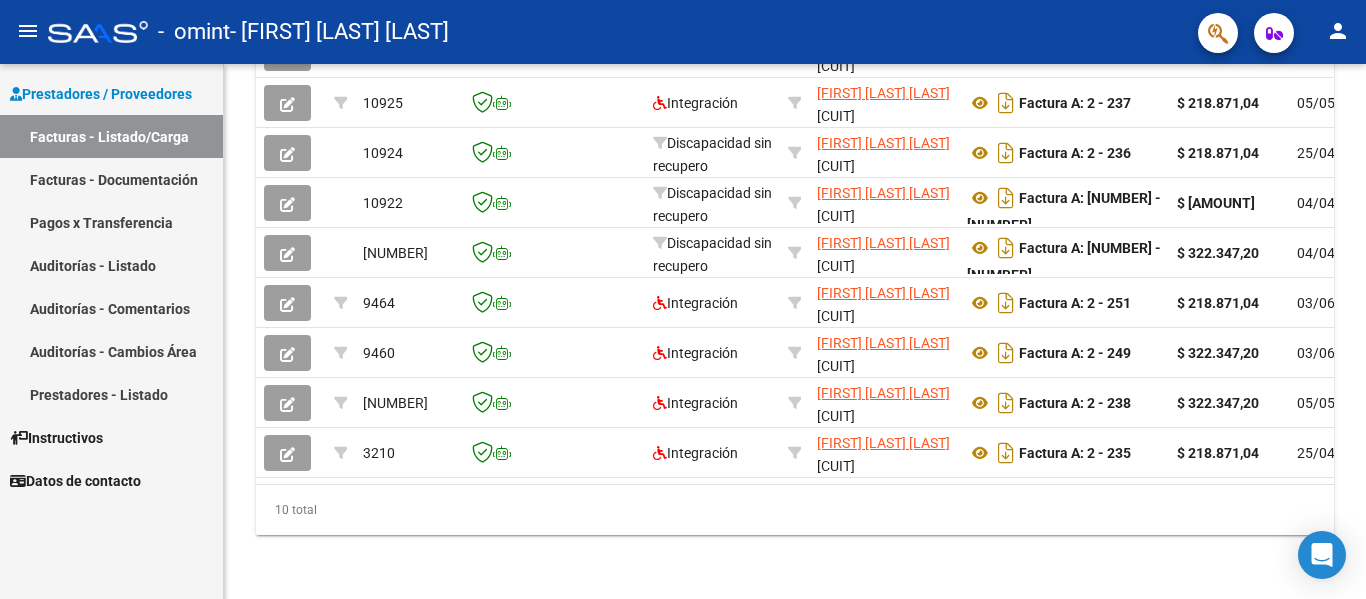click on "Facturas - Listado/Carga" at bounding box center (111, 136) 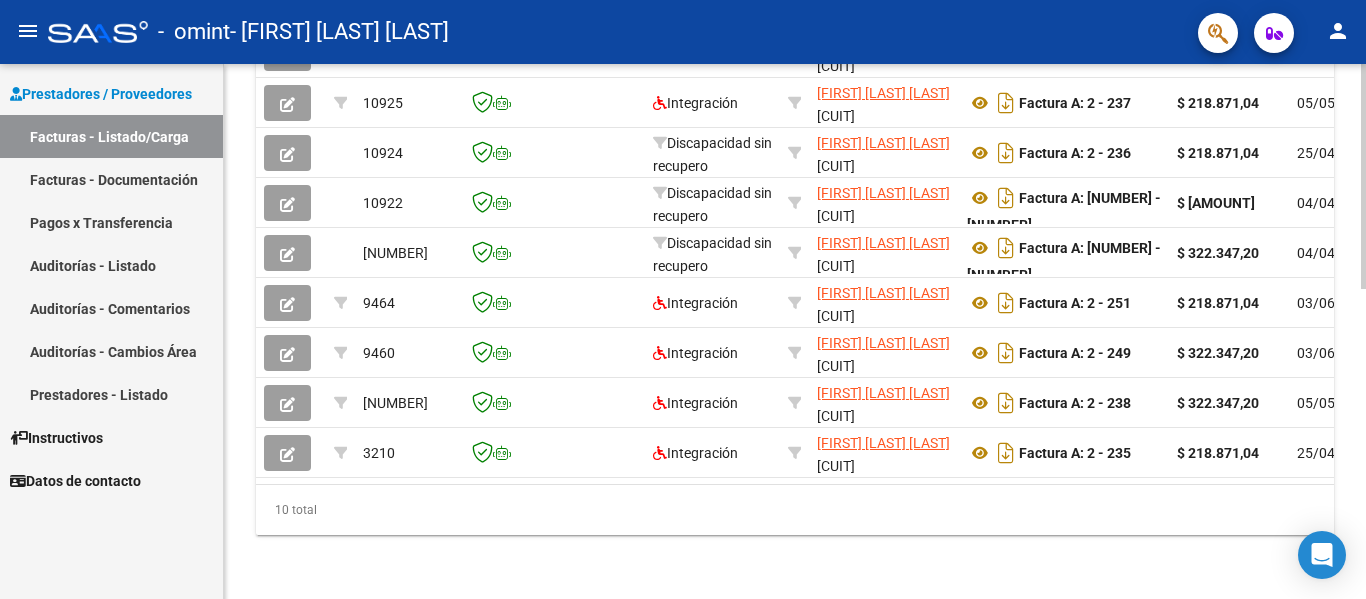 scroll, scrollTop: 203, scrollLeft: 0, axis: vertical 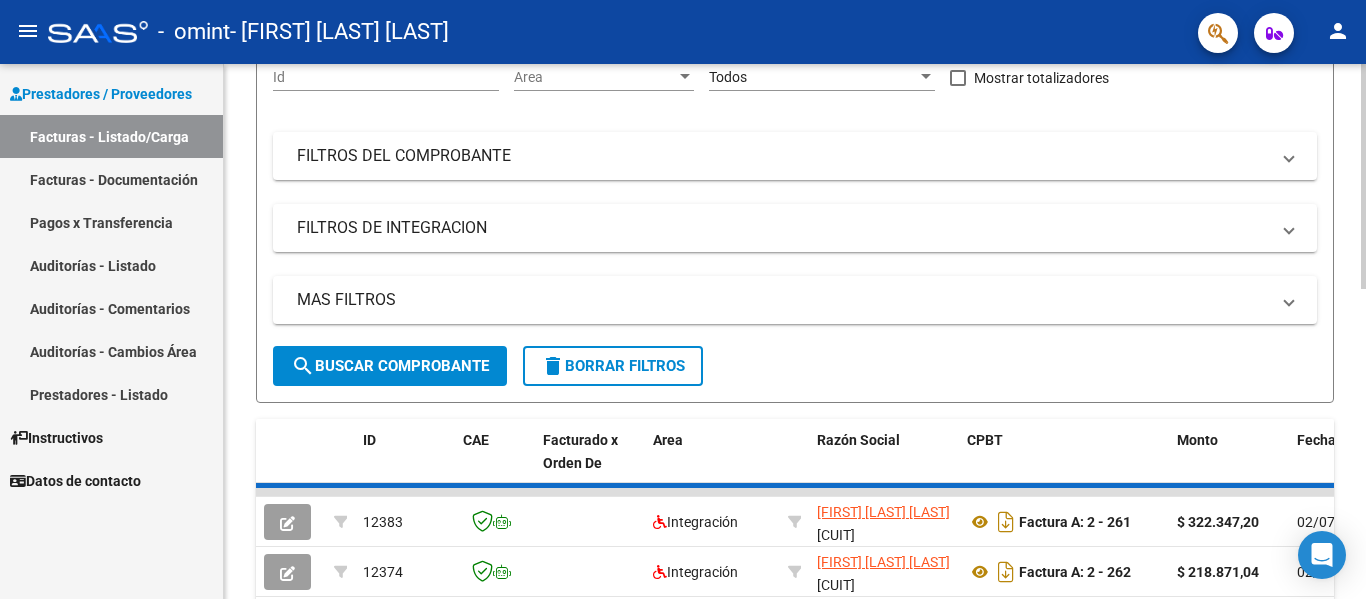 click 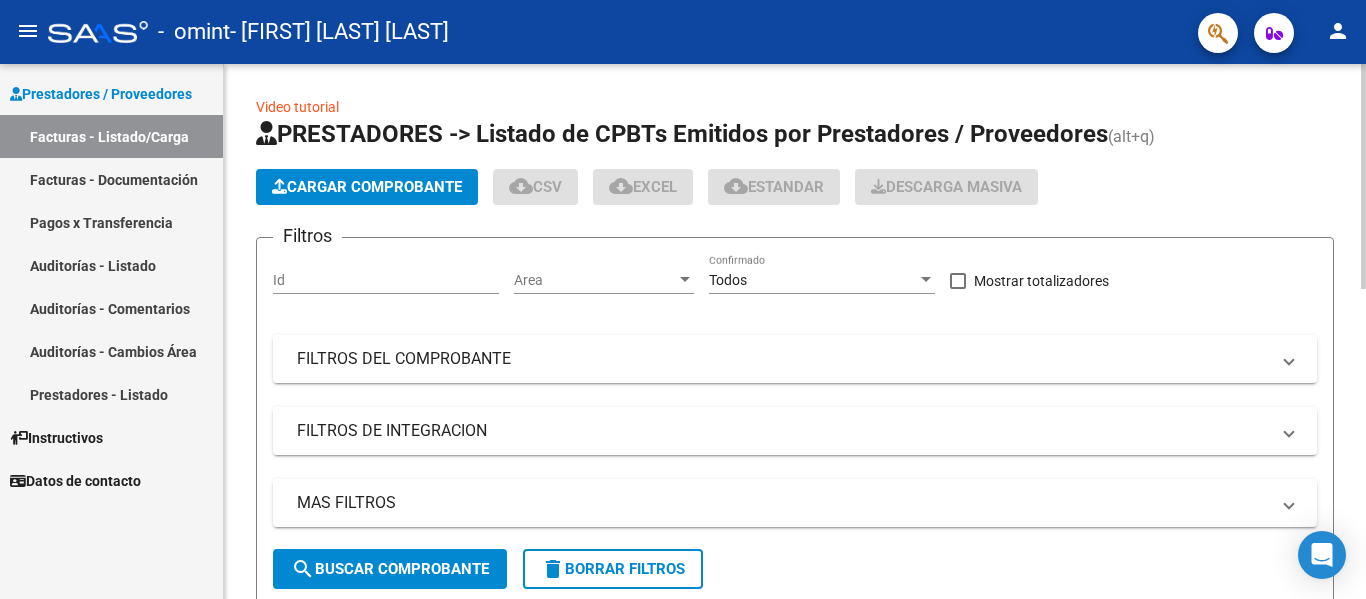 click 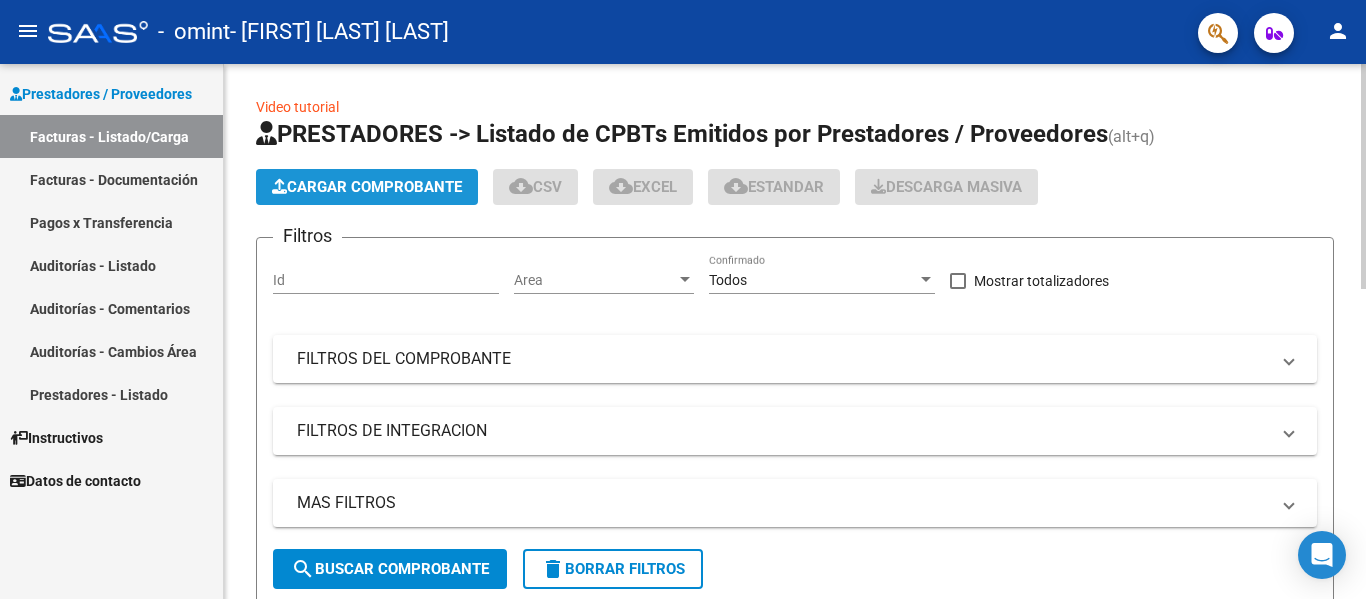 click on "Cargar Comprobante" 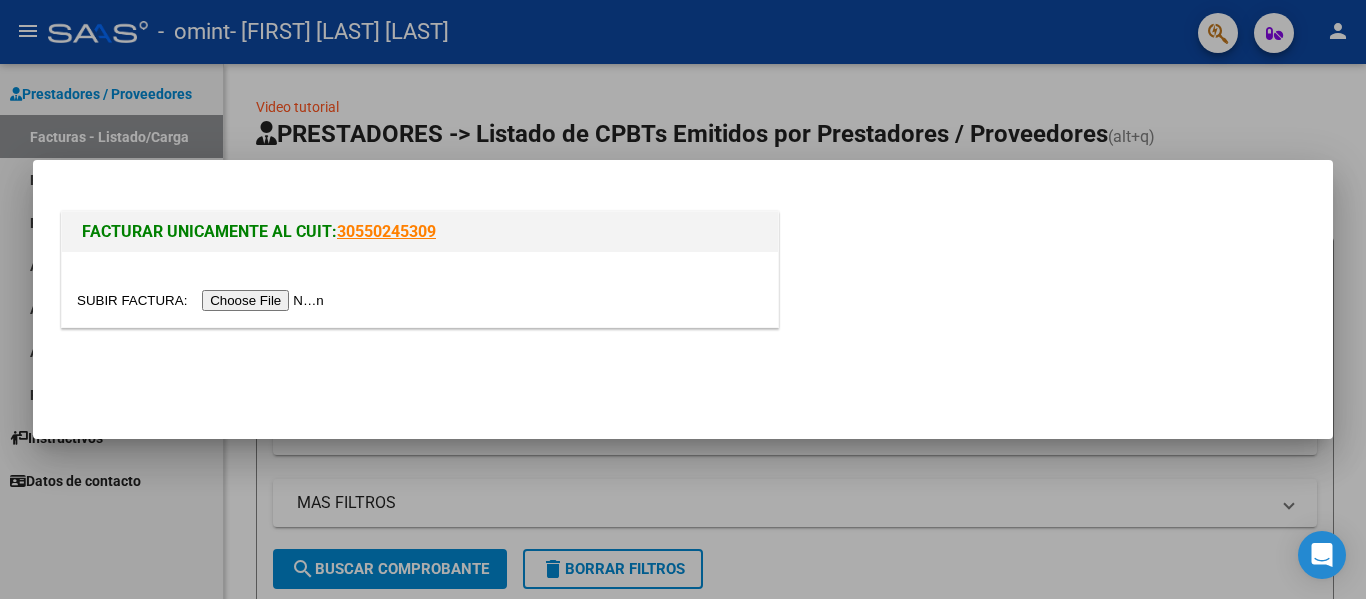 click at bounding box center (203, 300) 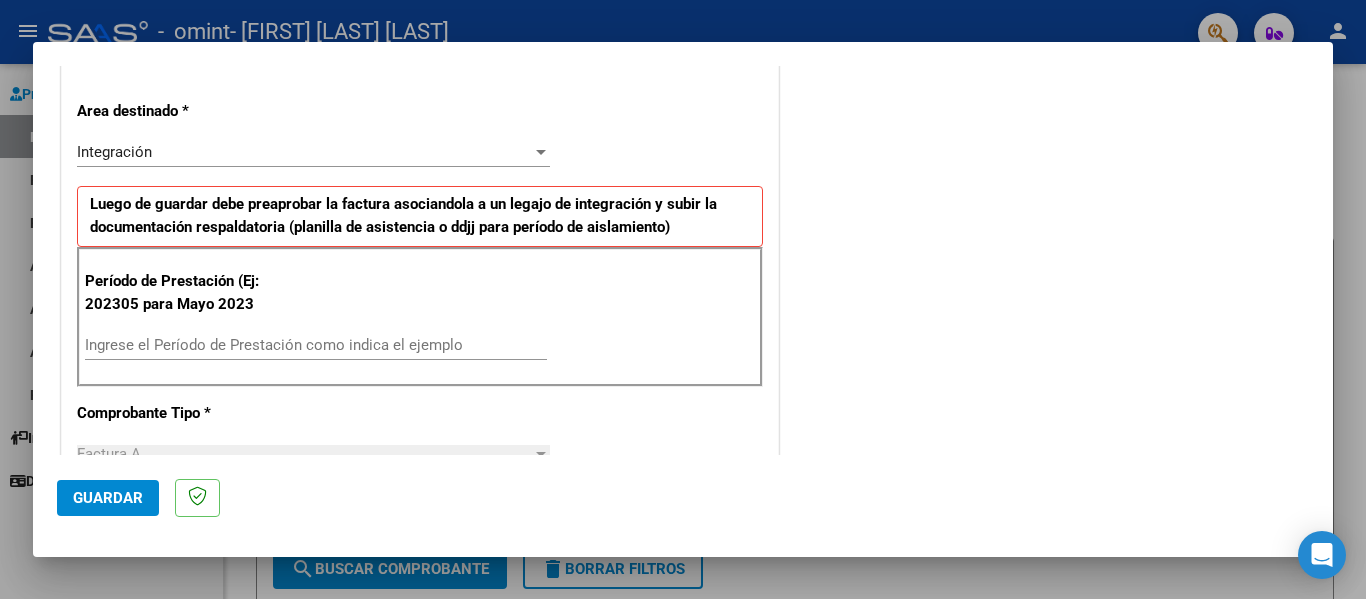scroll, scrollTop: 440, scrollLeft: 0, axis: vertical 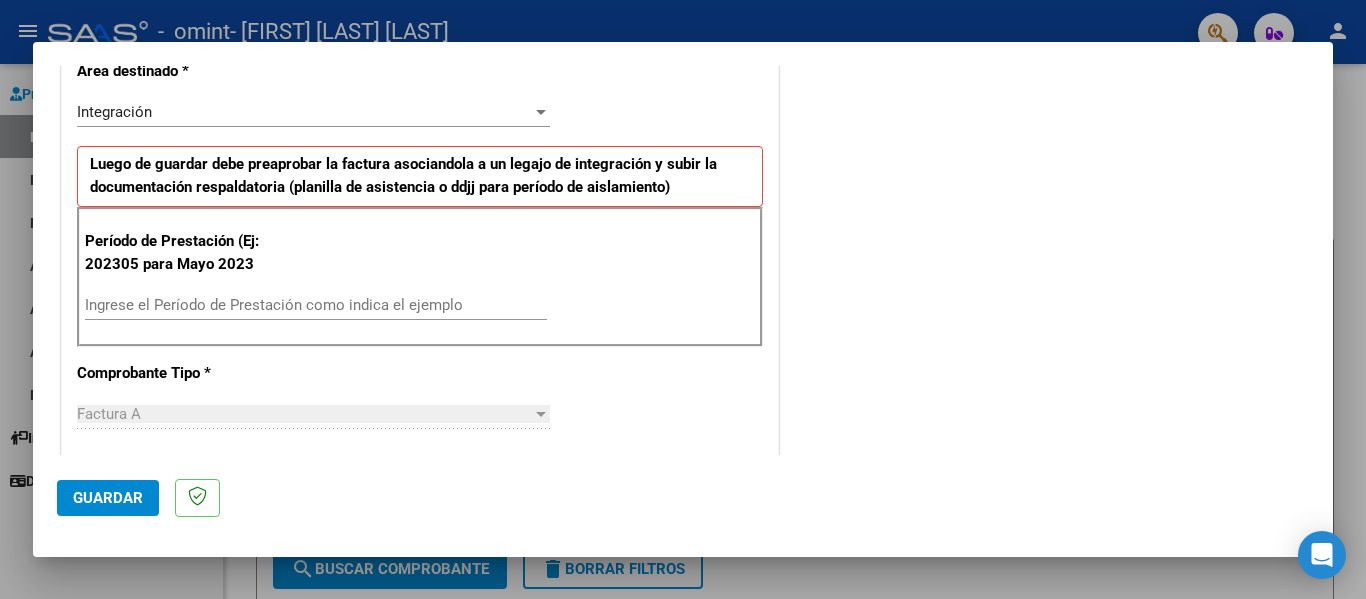 click on "Ingrese el Período de Prestación como indica el ejemplo" at bounding box center [316, 305] 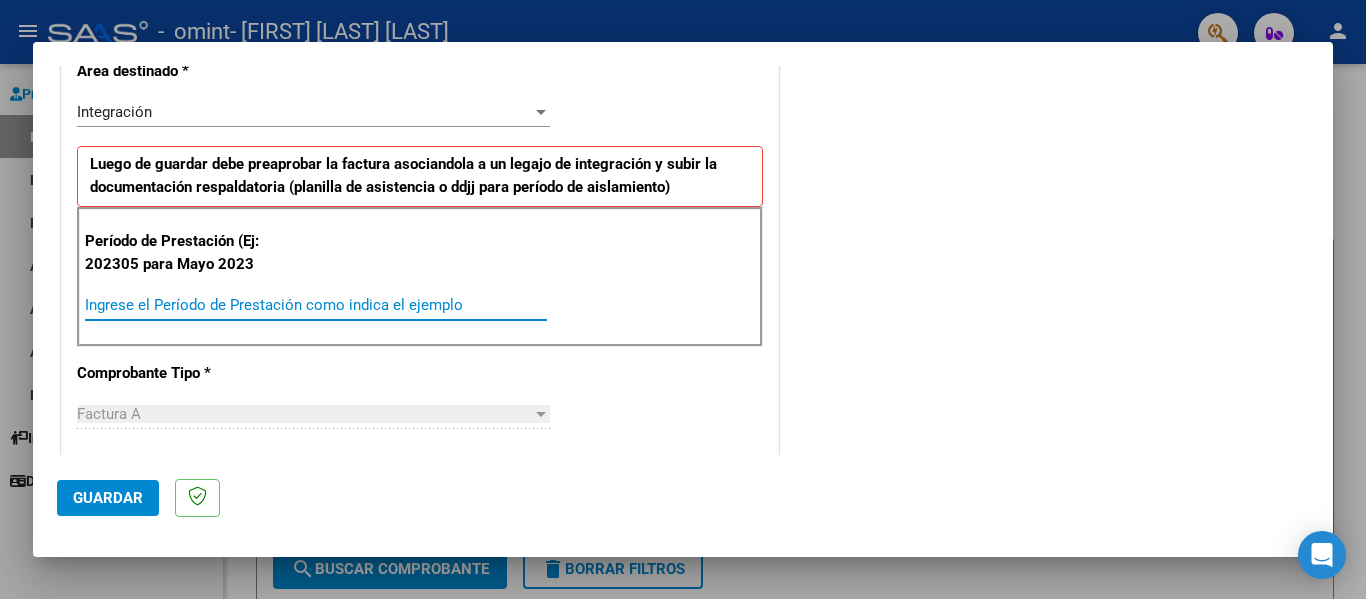 click on "Ingrese el Período de Prestación como indica el ejemplo" at bounding box center [316, 305] 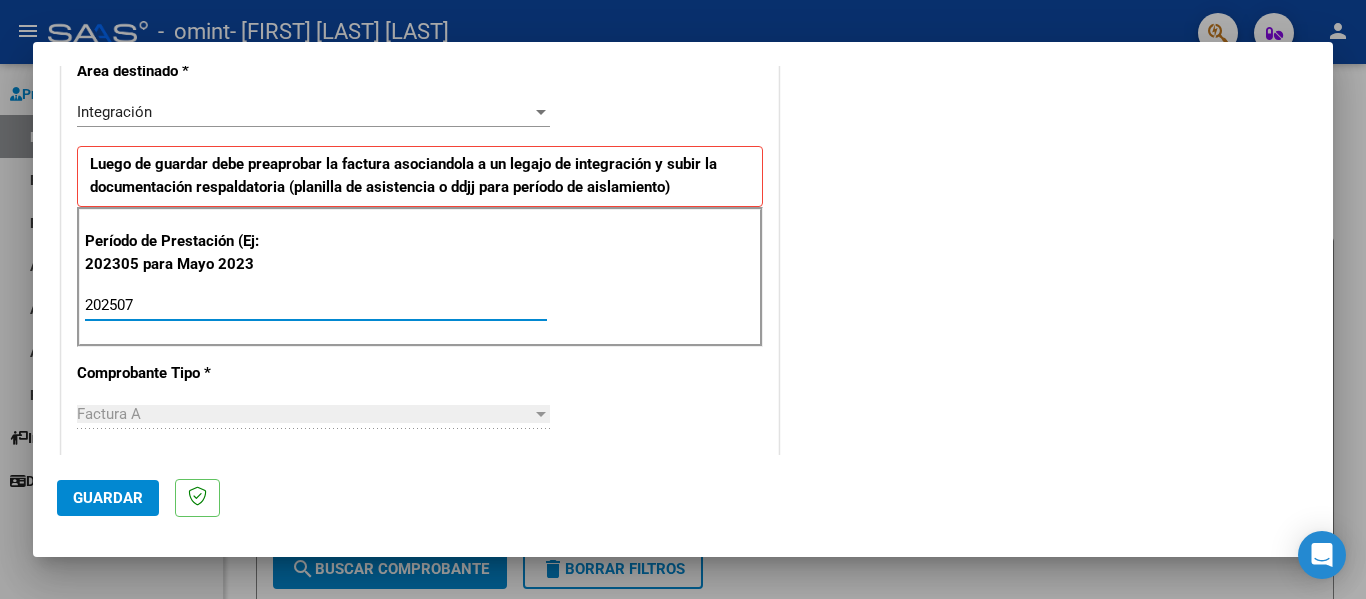 type on "202507" 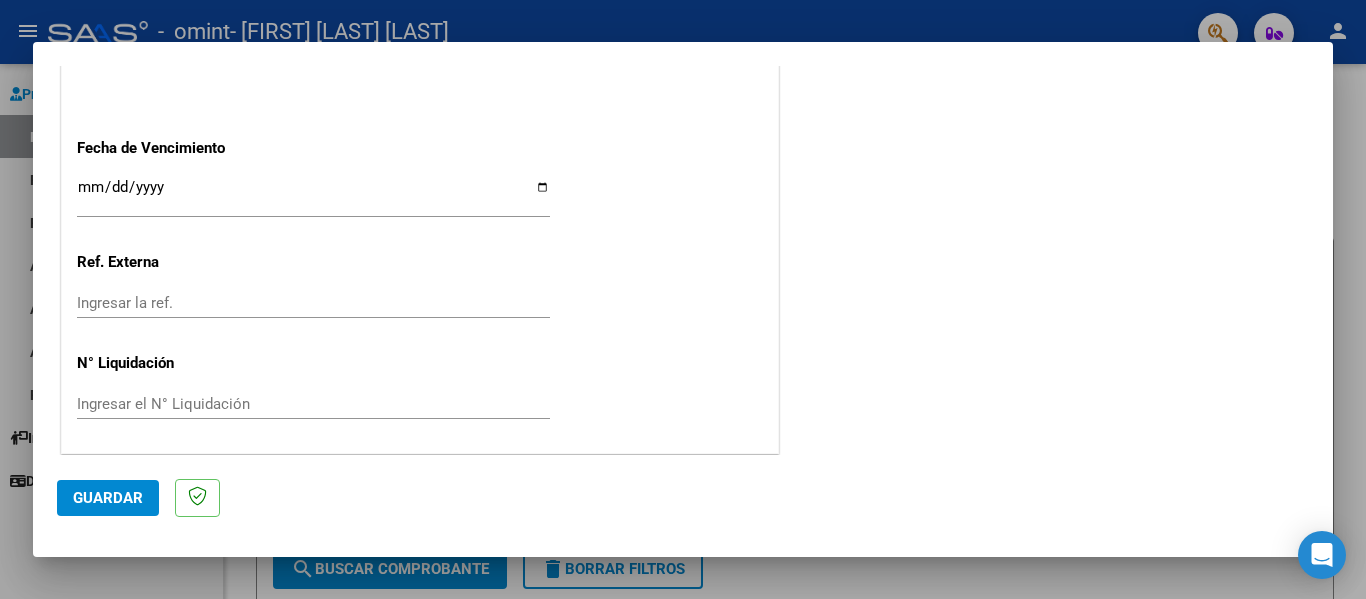 scroll, scrollTop: 1333, scrollLeft: 0, axis: vertical 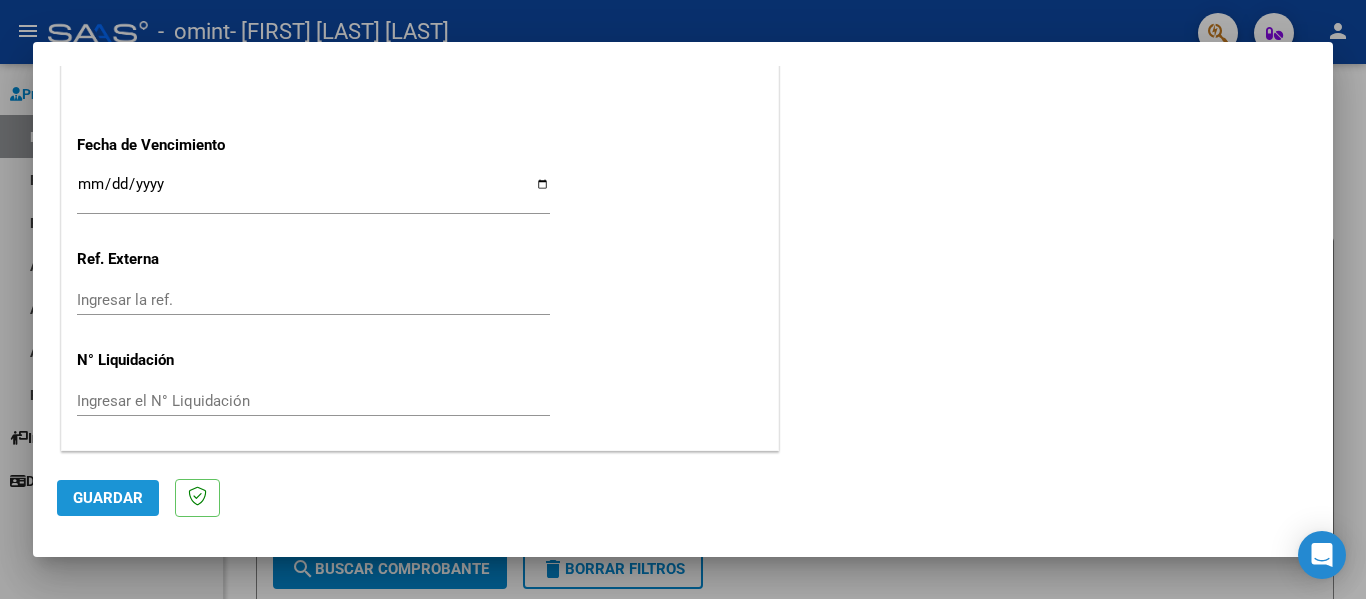 click on "Guardar" 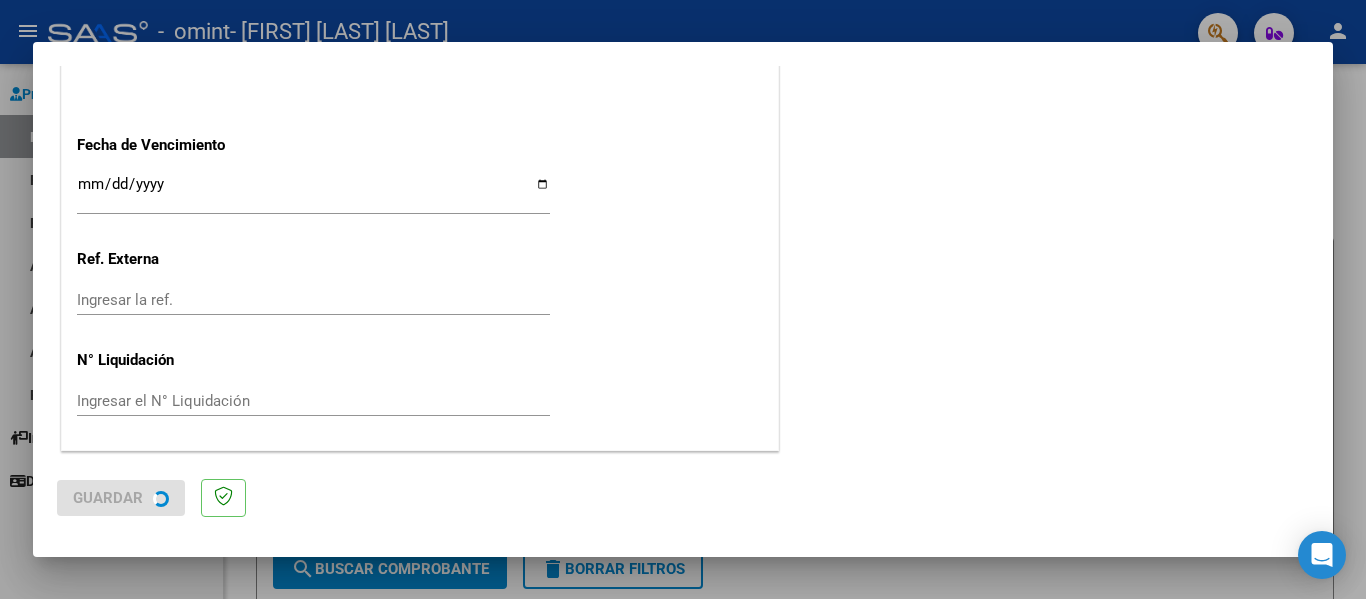 scroll, scrollTop: 0, scrollLeft: 0, axis: both 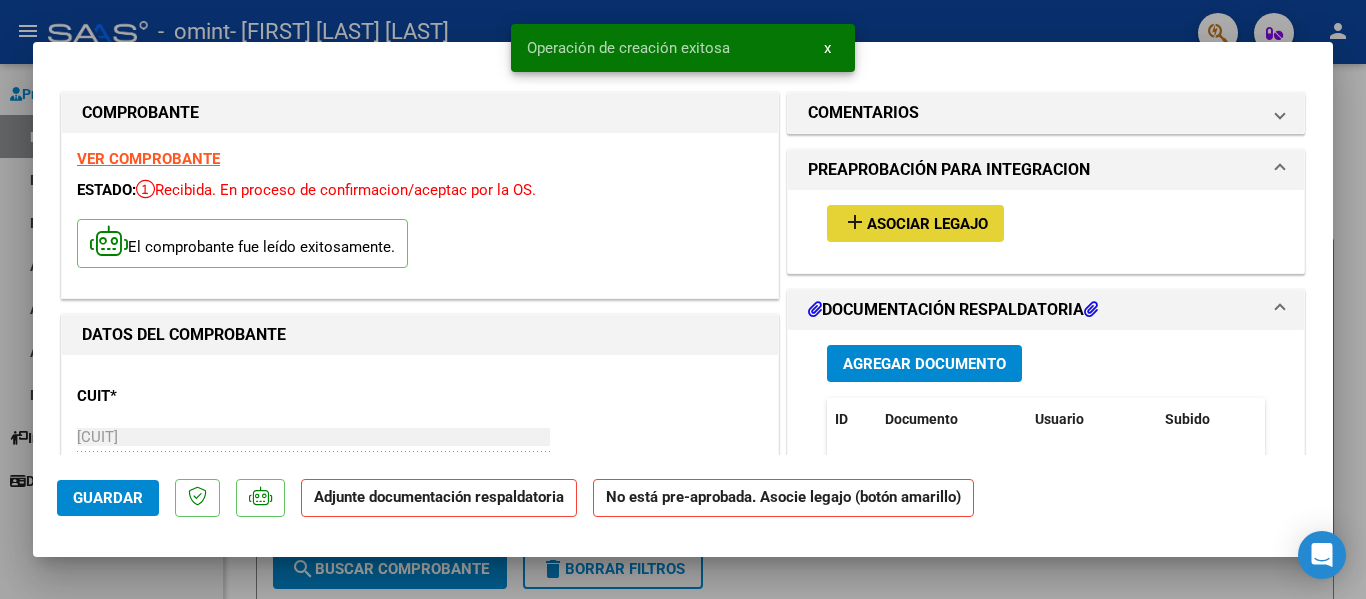click on "add Asociar Legajo" at bounding box center (915, 223) 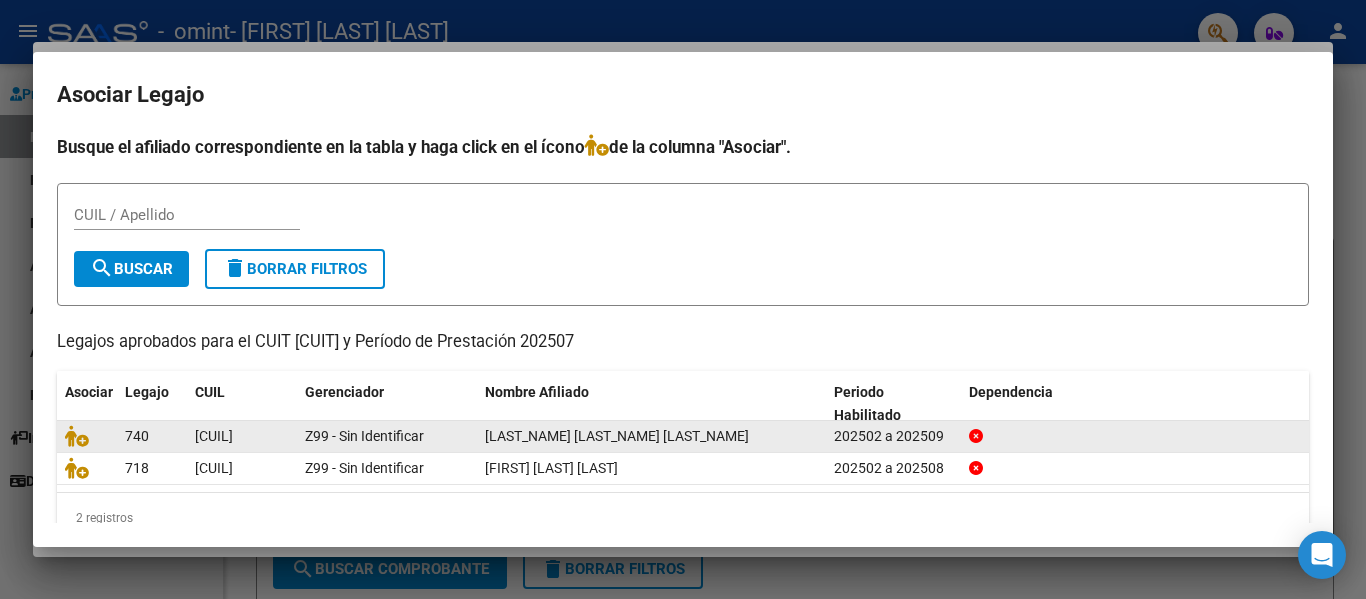 click on "[LAST_NAME] [LAST_NAME] [LAST_NAME]" 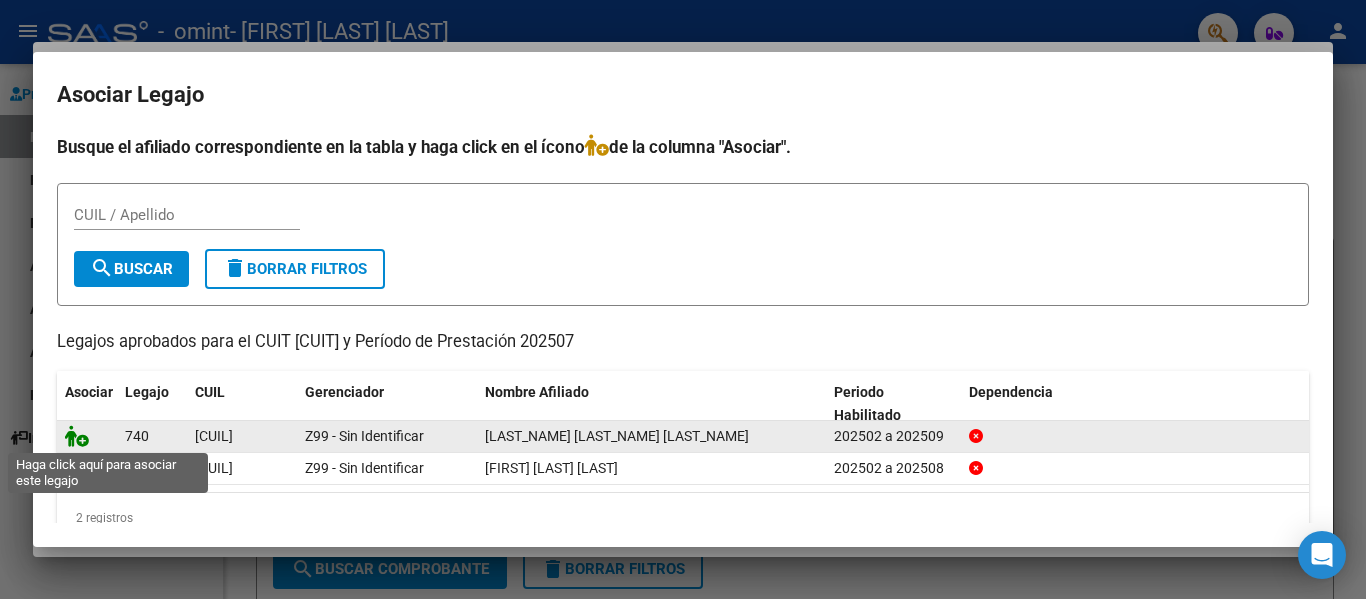 click 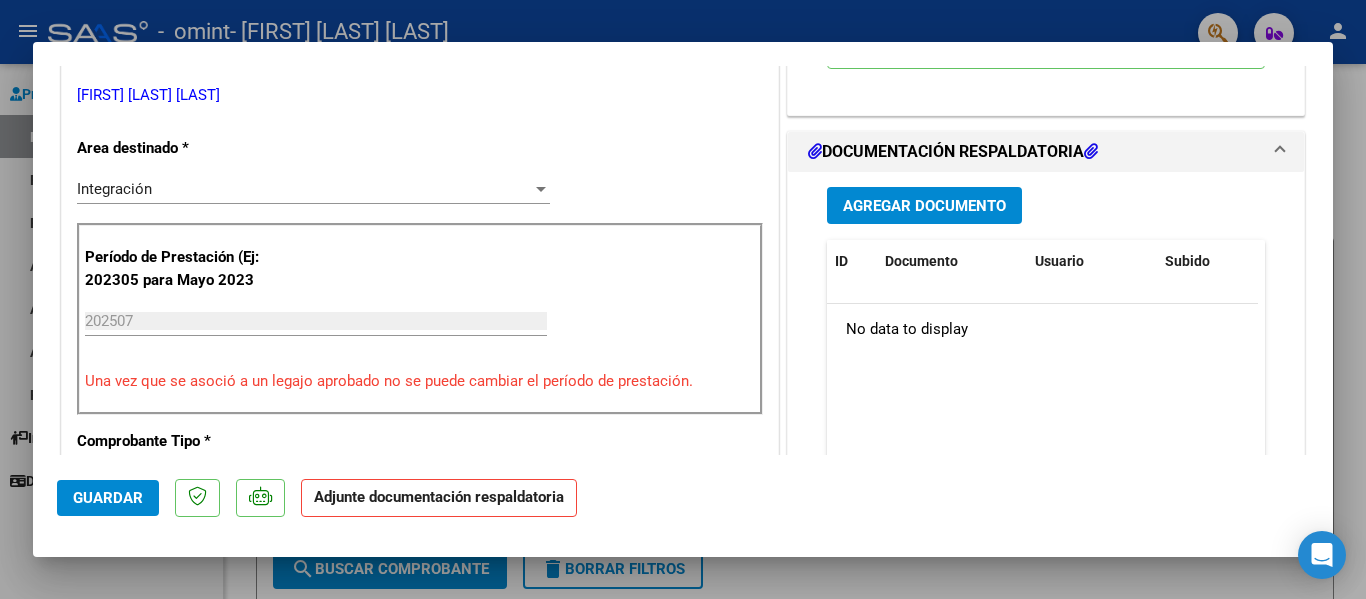 scroll, scrollTop: 441, scrollLeft: 0, axis: vertical 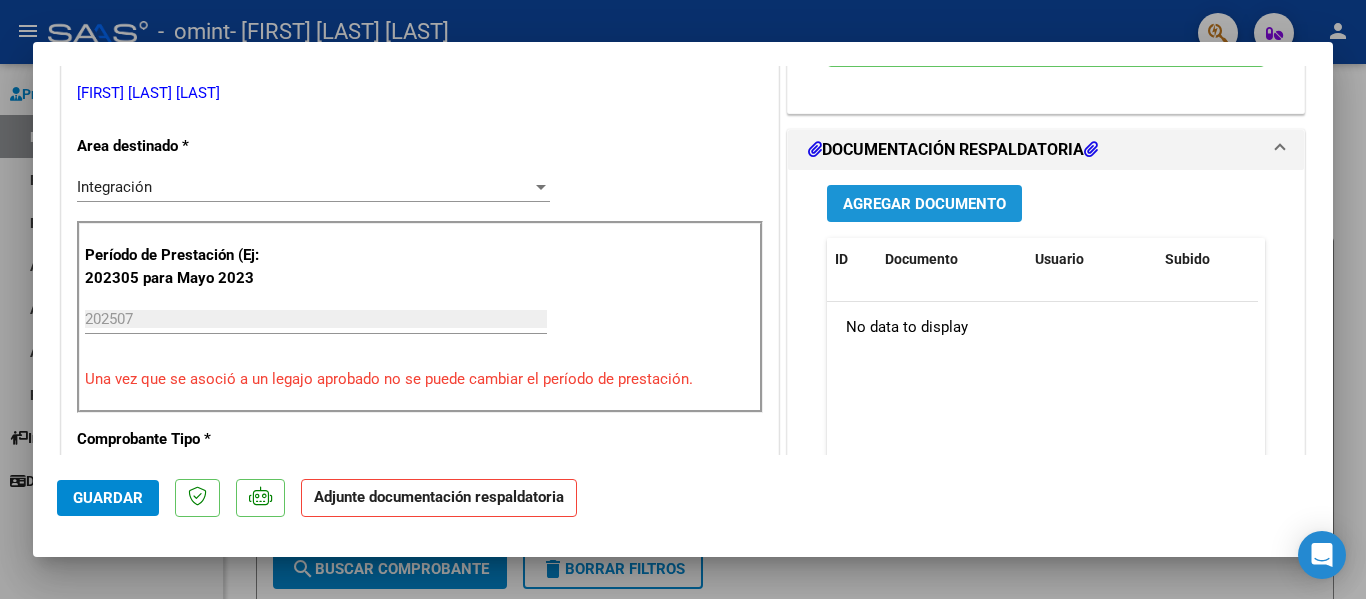 click on "Agregar Documento" at bounding box center (924, 204) 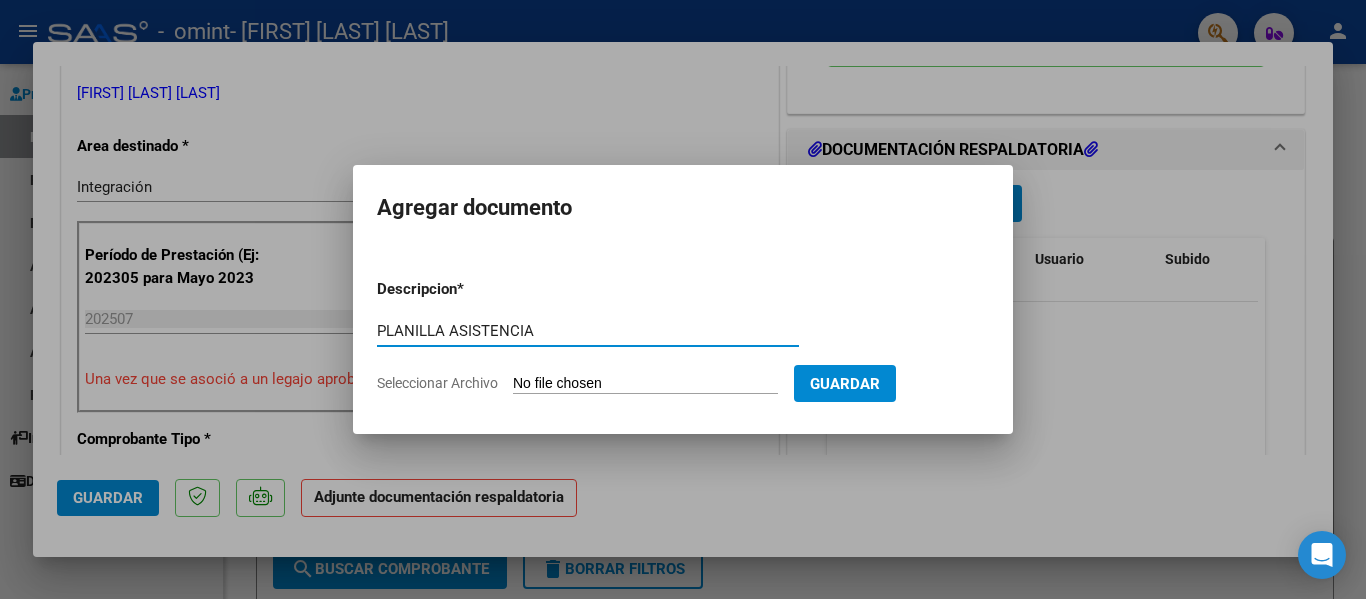 type on "PLANILLA ASISTENCIA" 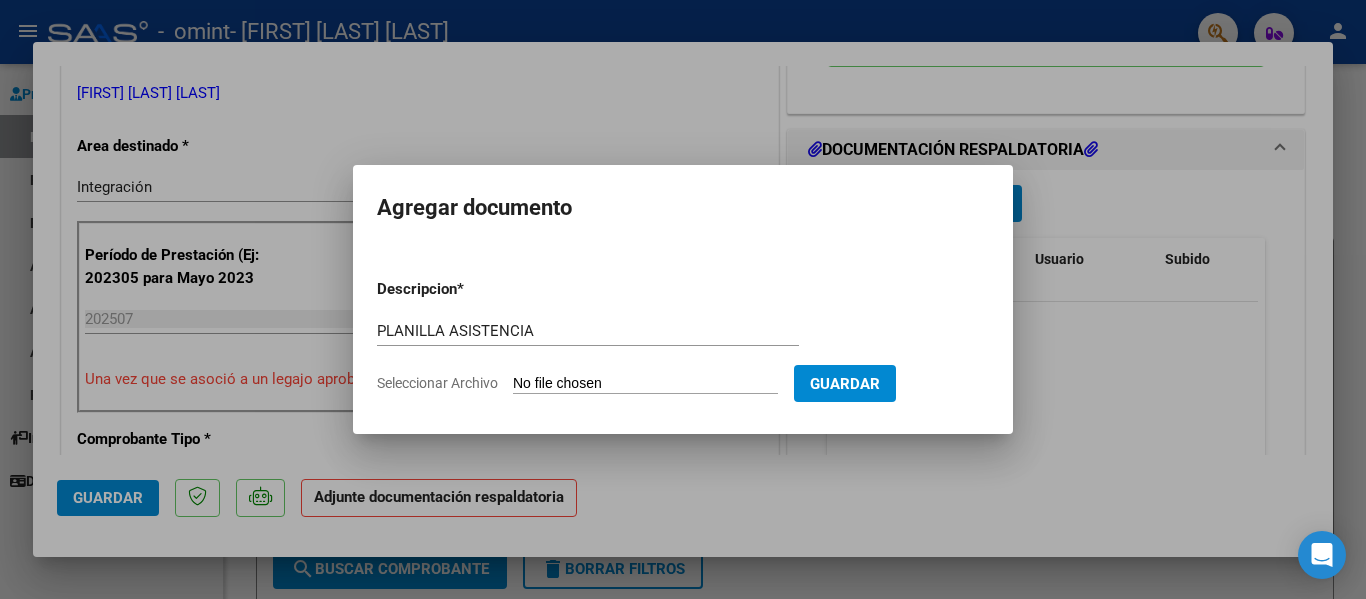 drag, startPoint x: 460, startPoint y: 385, endPoint x: 553, endPoint y: 383, distance: 93.0215 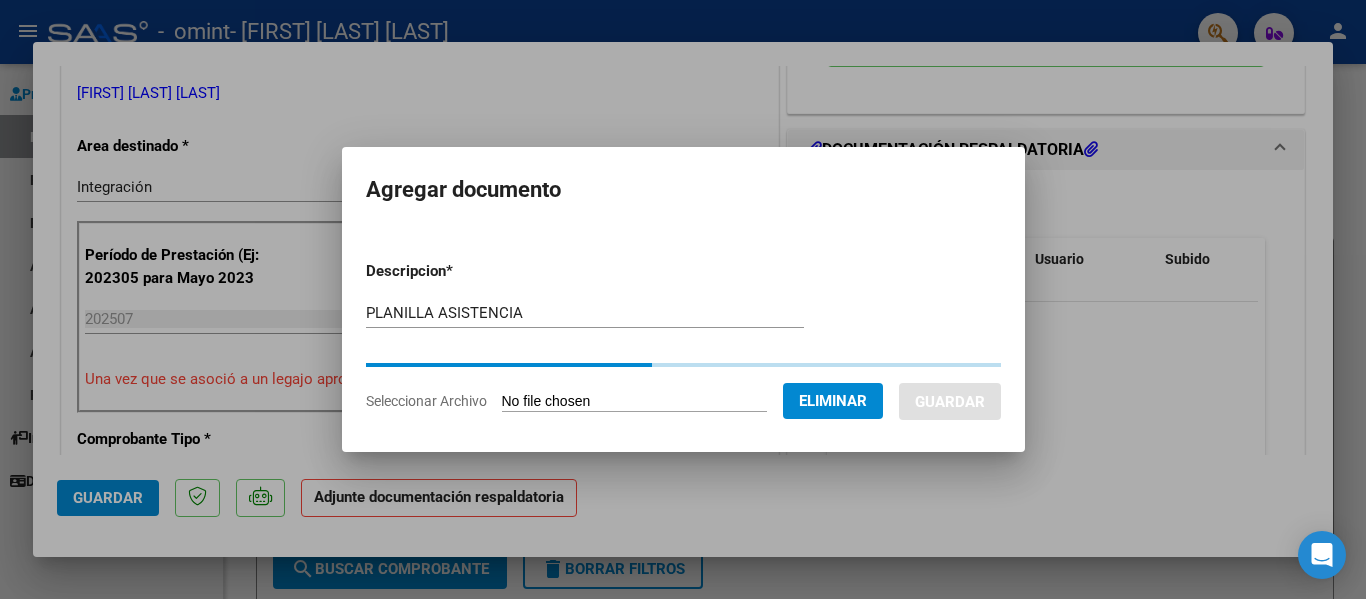 click at bounding box center [683, 299] 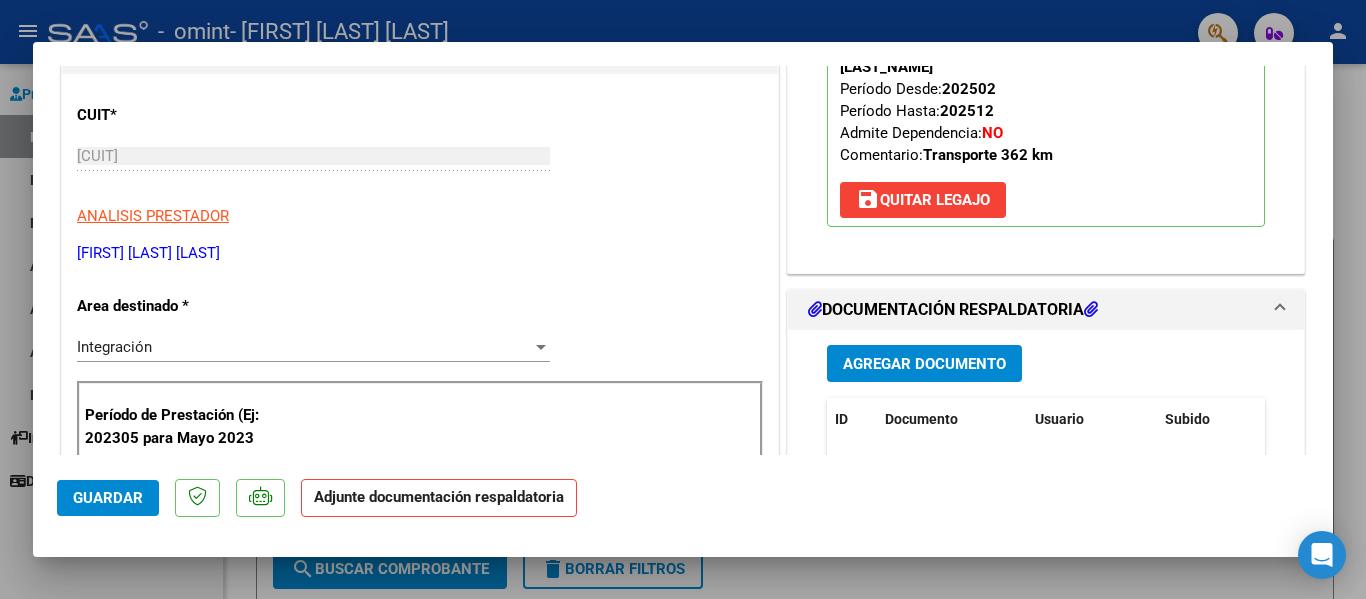 scroll, scrollTop: 241, scrollLeft: 0, axis: vertical 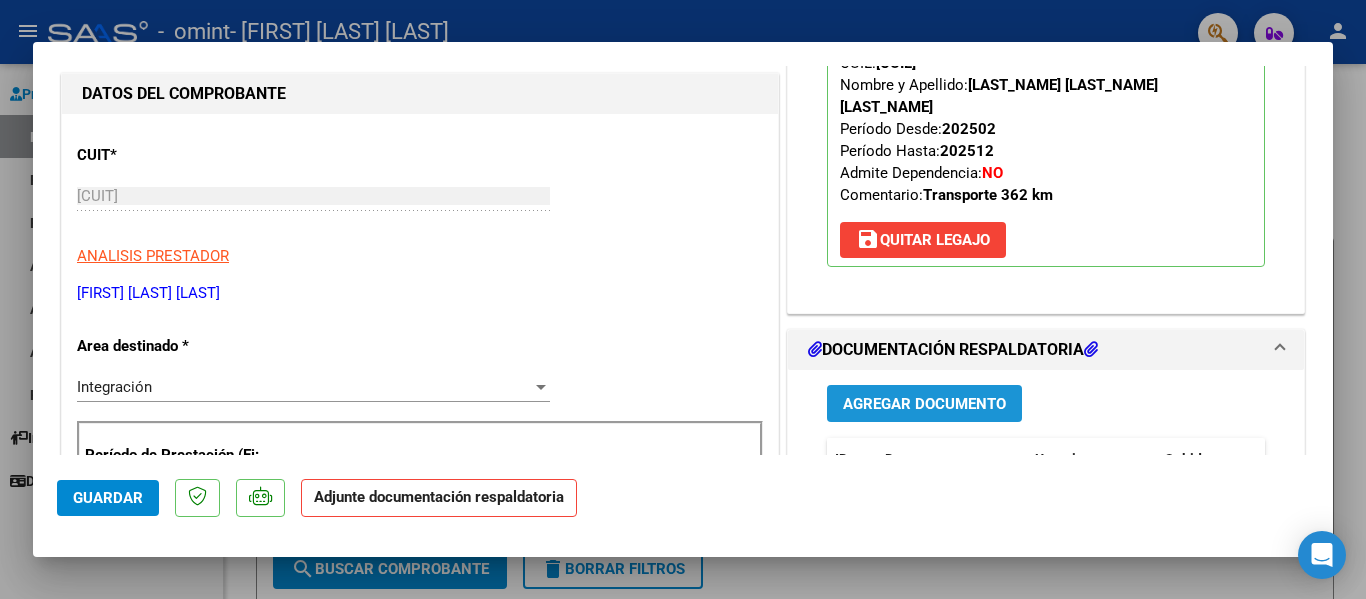 click on "Agregar Documento" at bounding box center [924, 404] 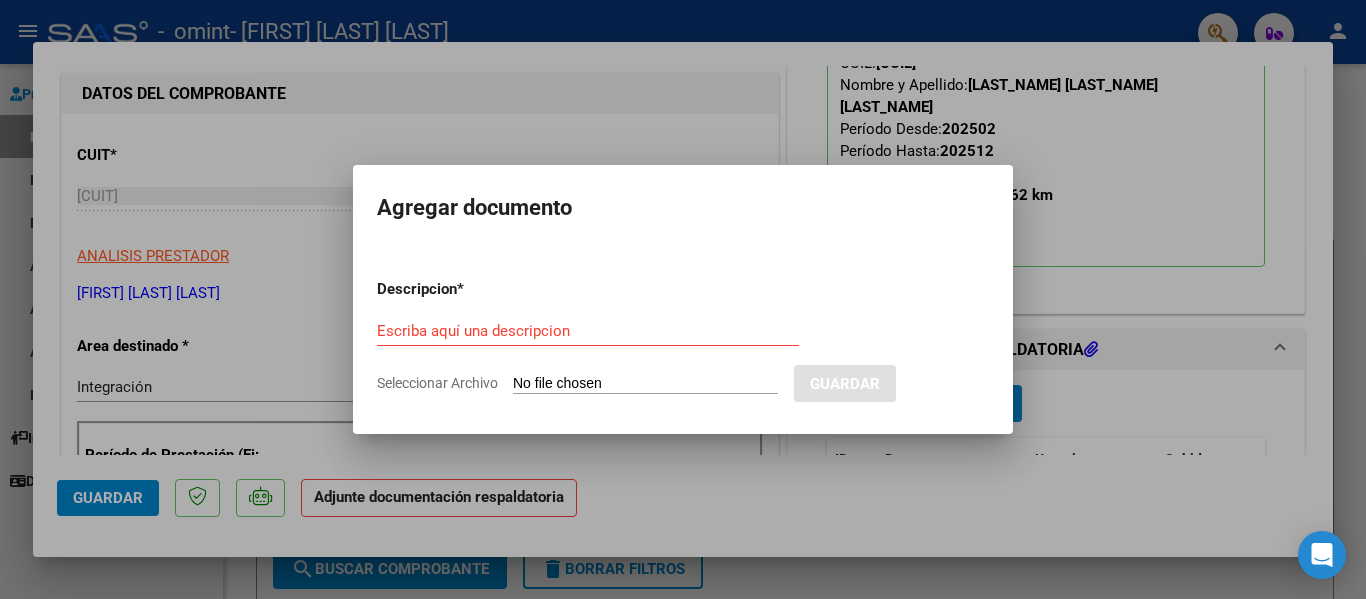 click on "Seleccionar Archivo" 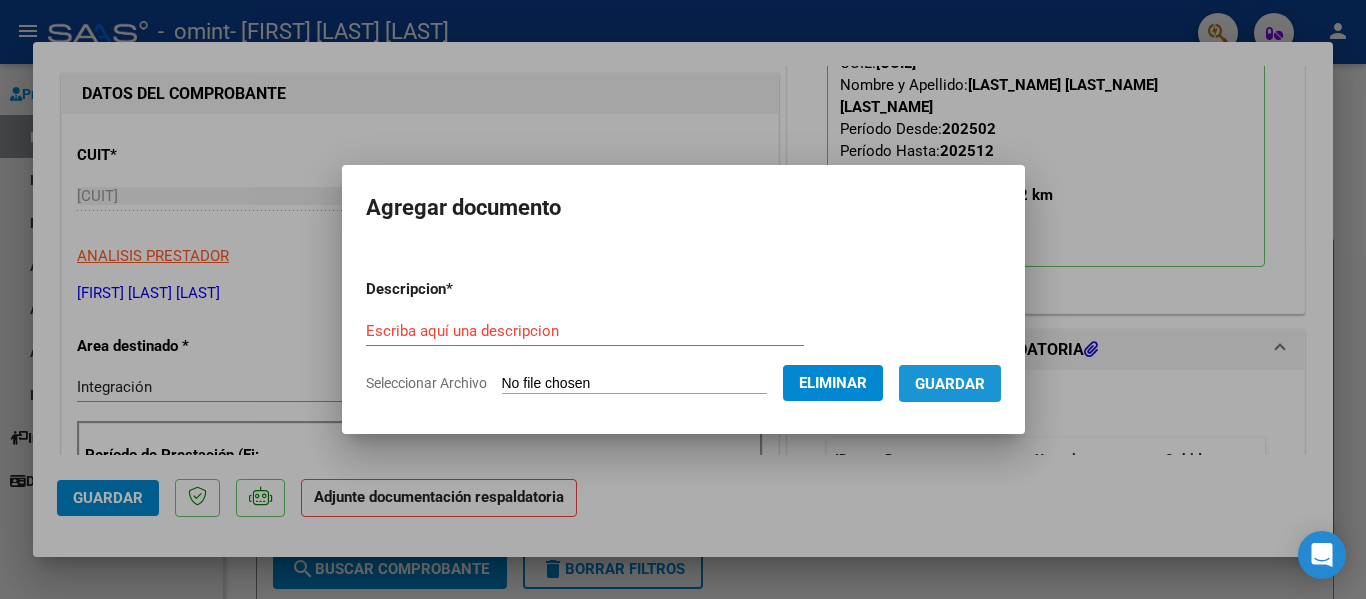 click on "Guardar" at bounding box center (950, 384) 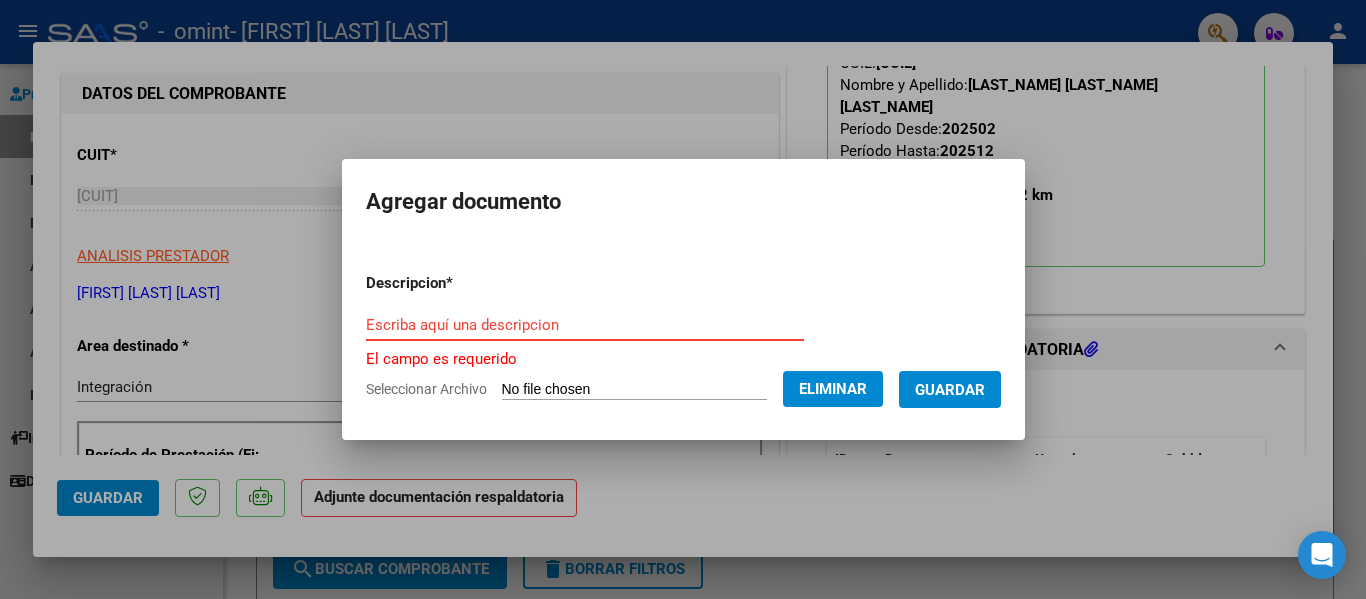 click on "Escriba aquí una descripcion" at bounding box center (585, 325) 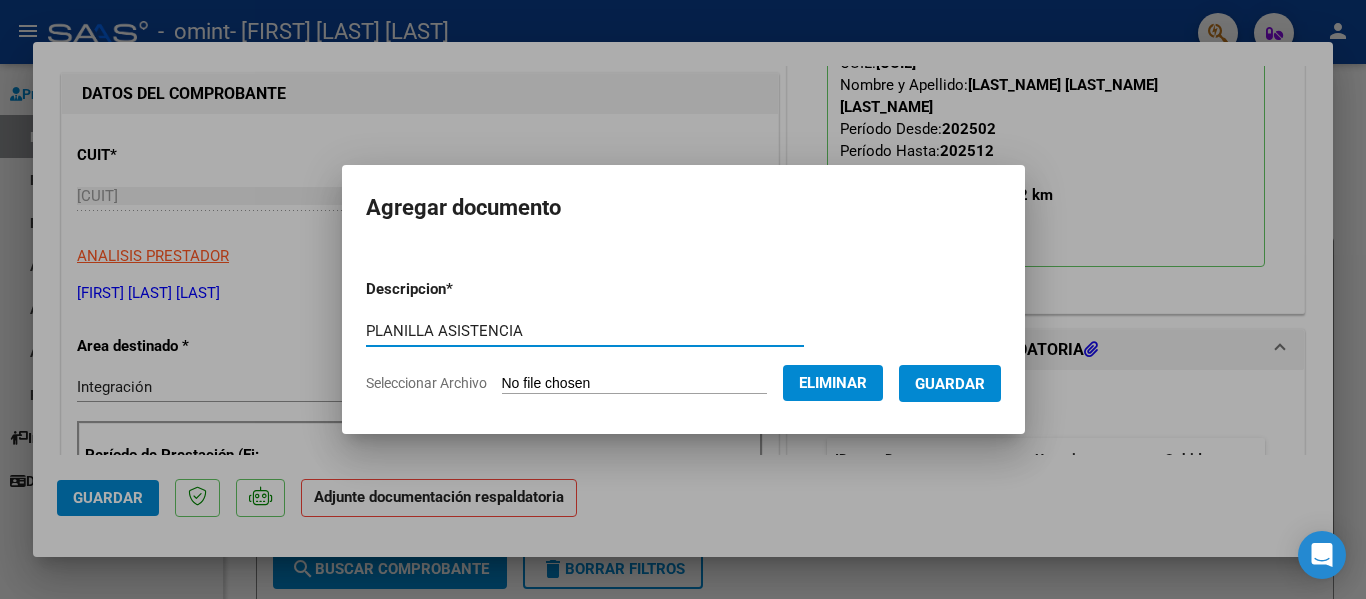 type on "PLANILLA ASISTENCIA" 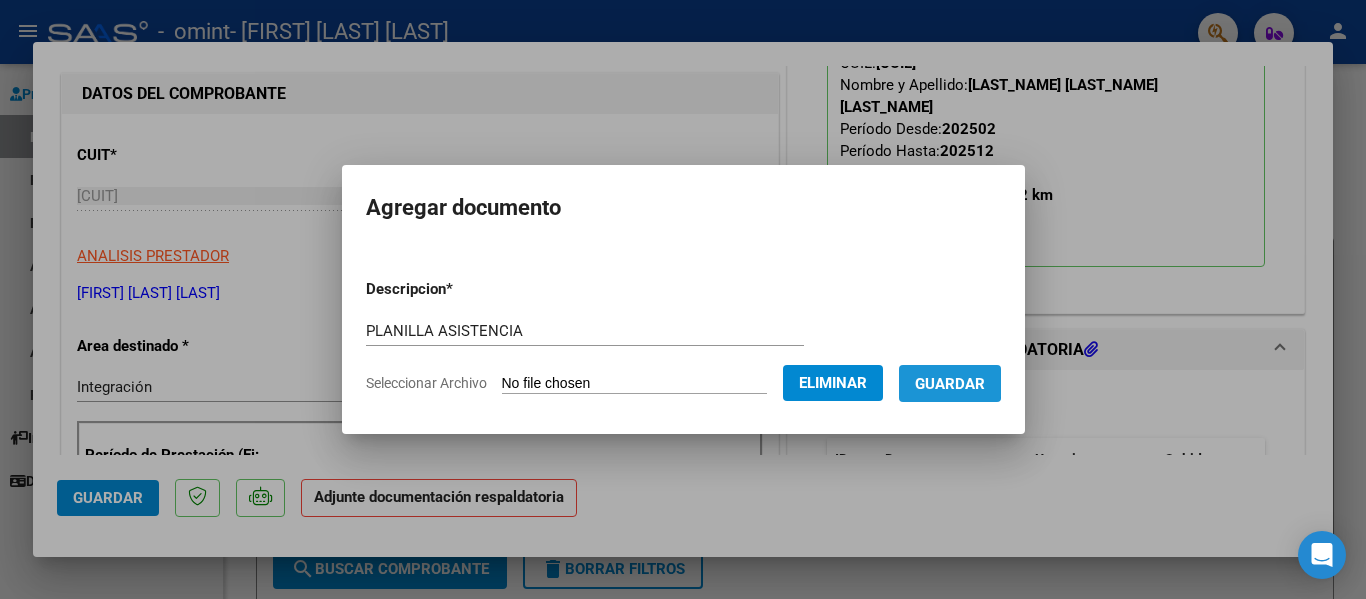 click on "Guardar" at bounding box center (950, 384) 